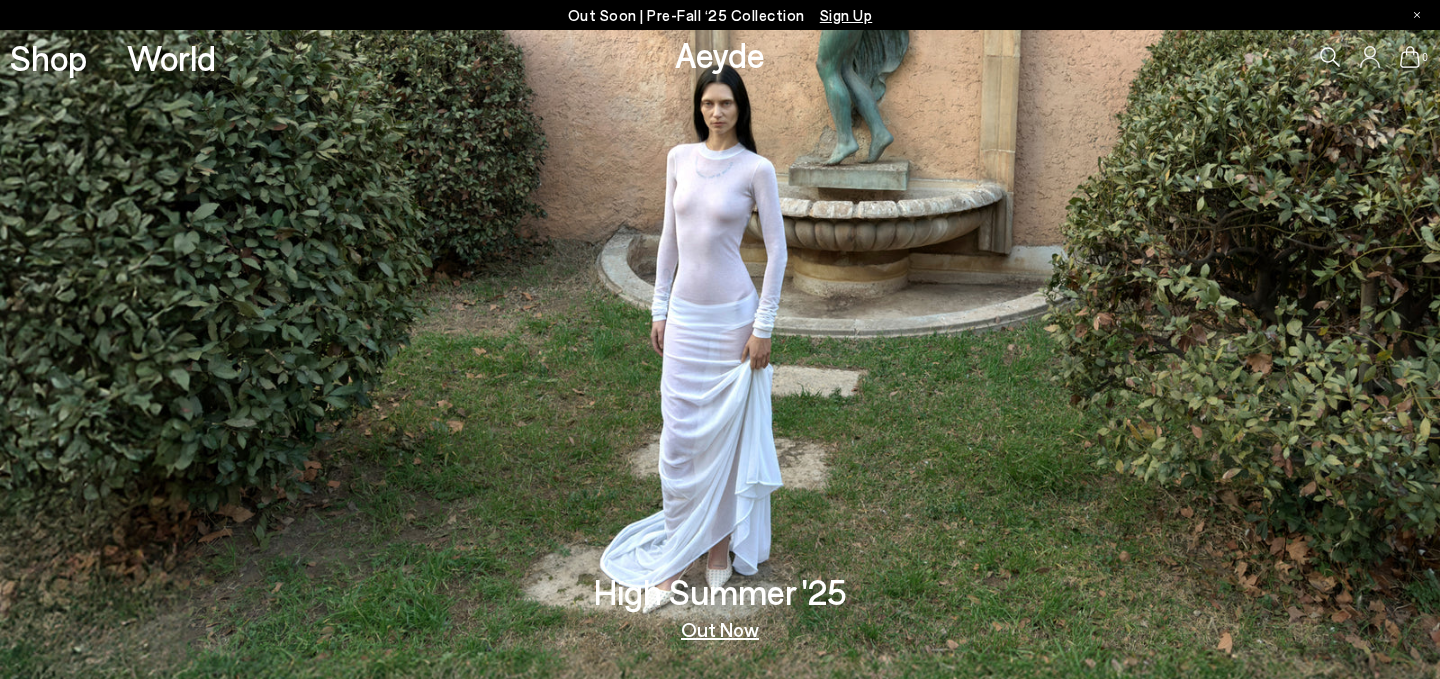 scroll, scrollTop: 0, scrollLeft: 0, axis: both 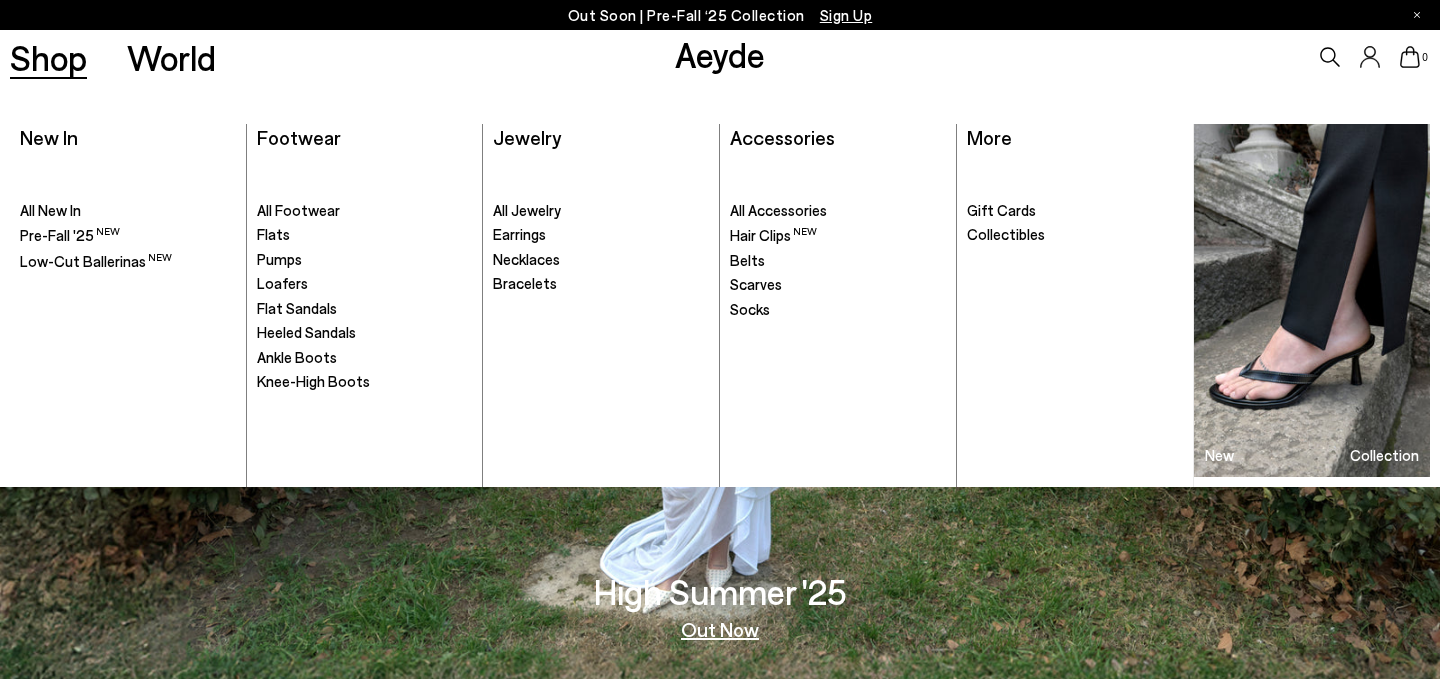 click on "Pre-Fall '25" at bounding box center [70, 235] 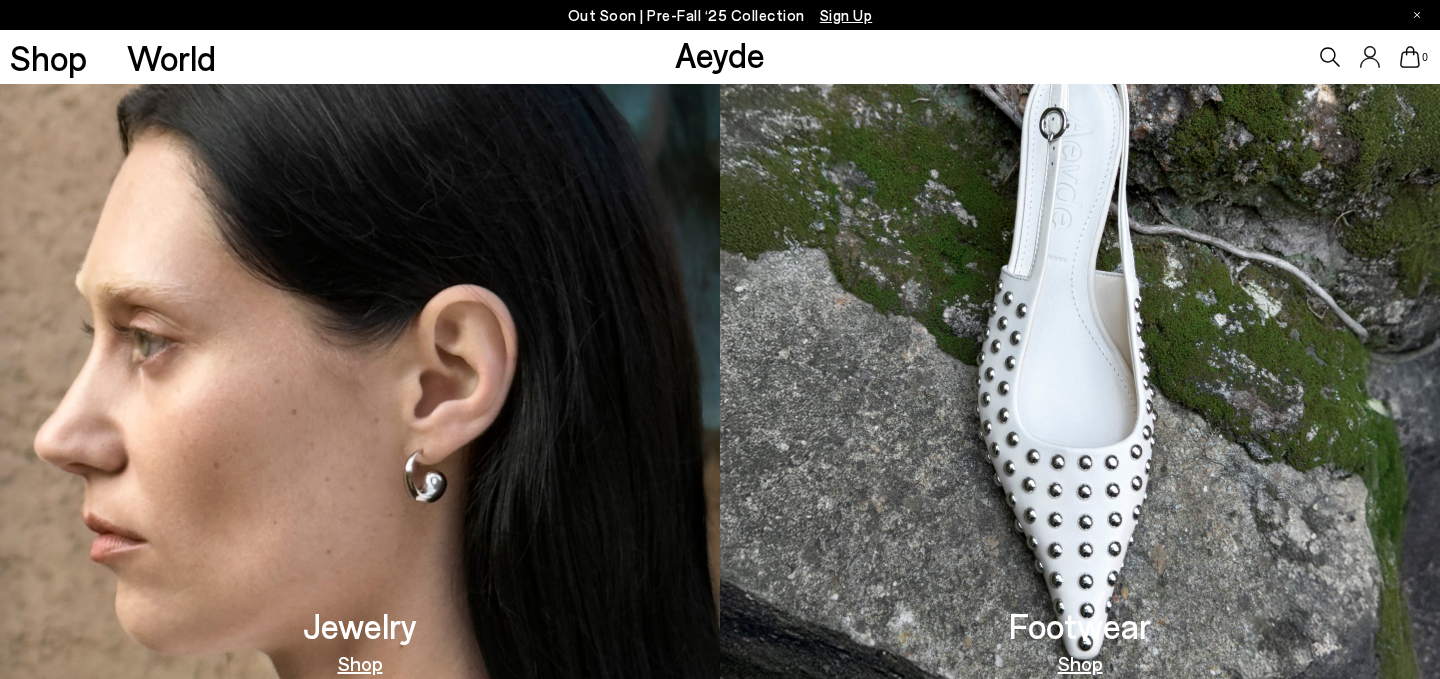 scroll, scrollTop: 1228, scrollLeft: 0, axis: vertical 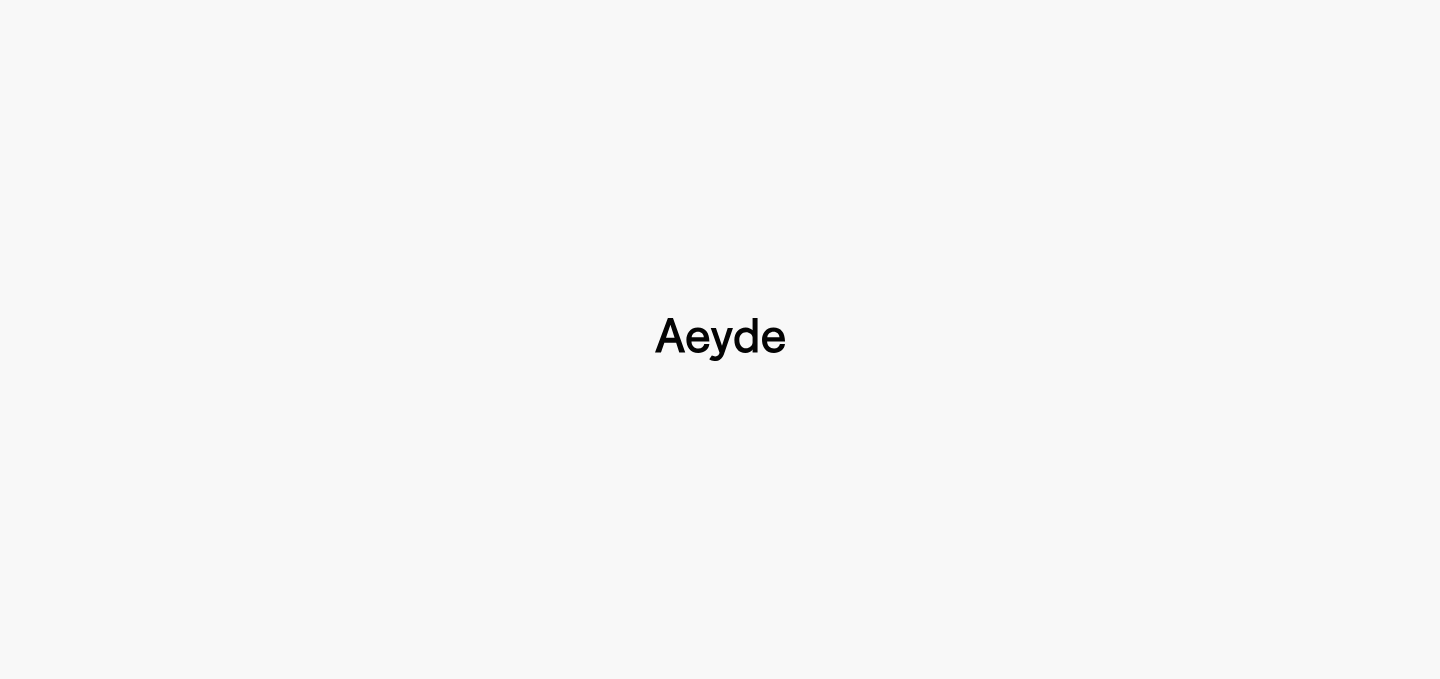 type 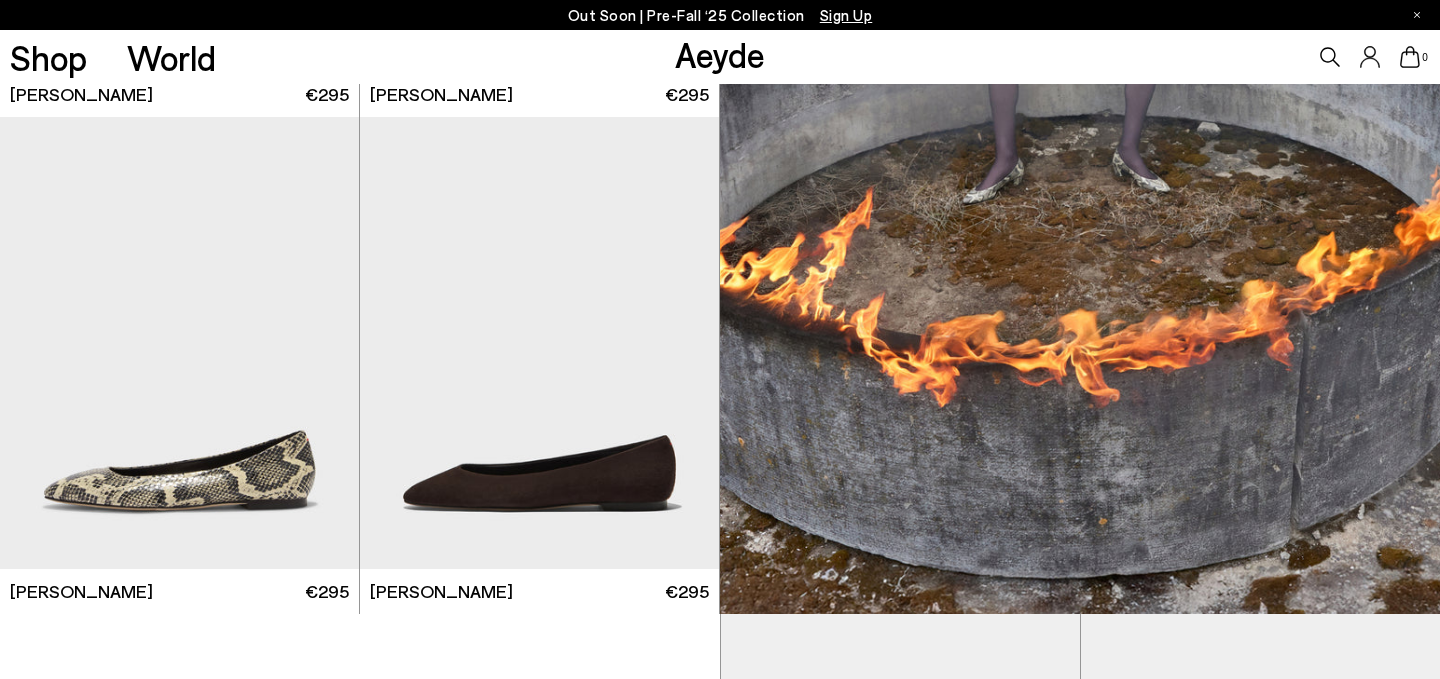 scroll, scrollTop: 0, scrollLeft: 0, axis: both 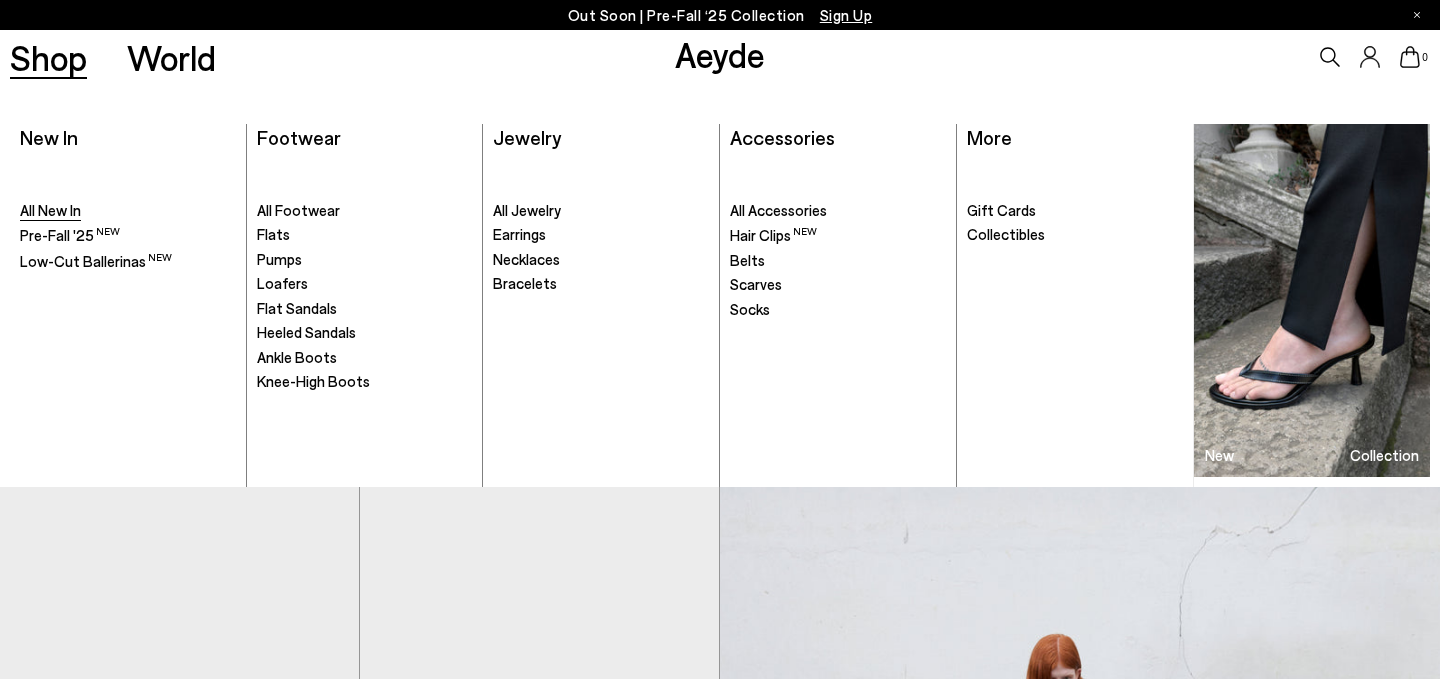 click on "All New In" at bounding box center (50, 210) 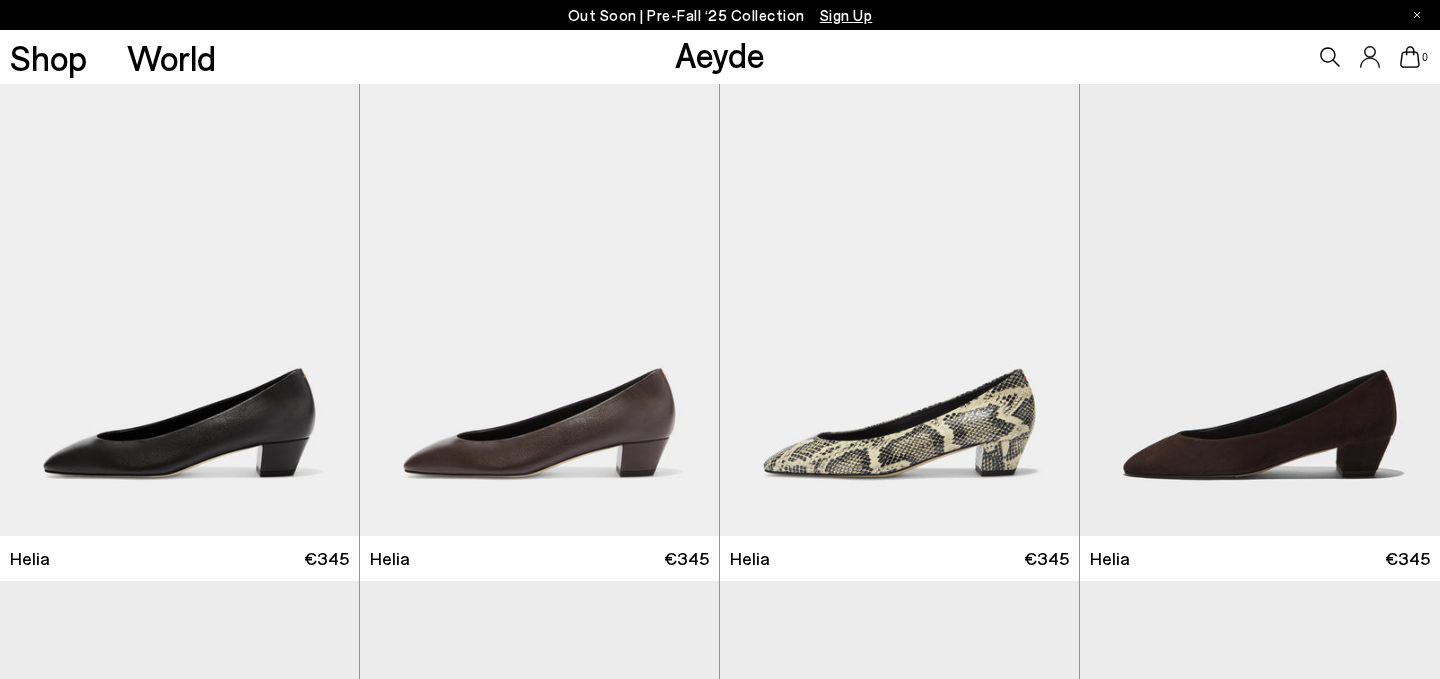 scroll, scrollTop: 0, scrollLeft: 0, axis: both 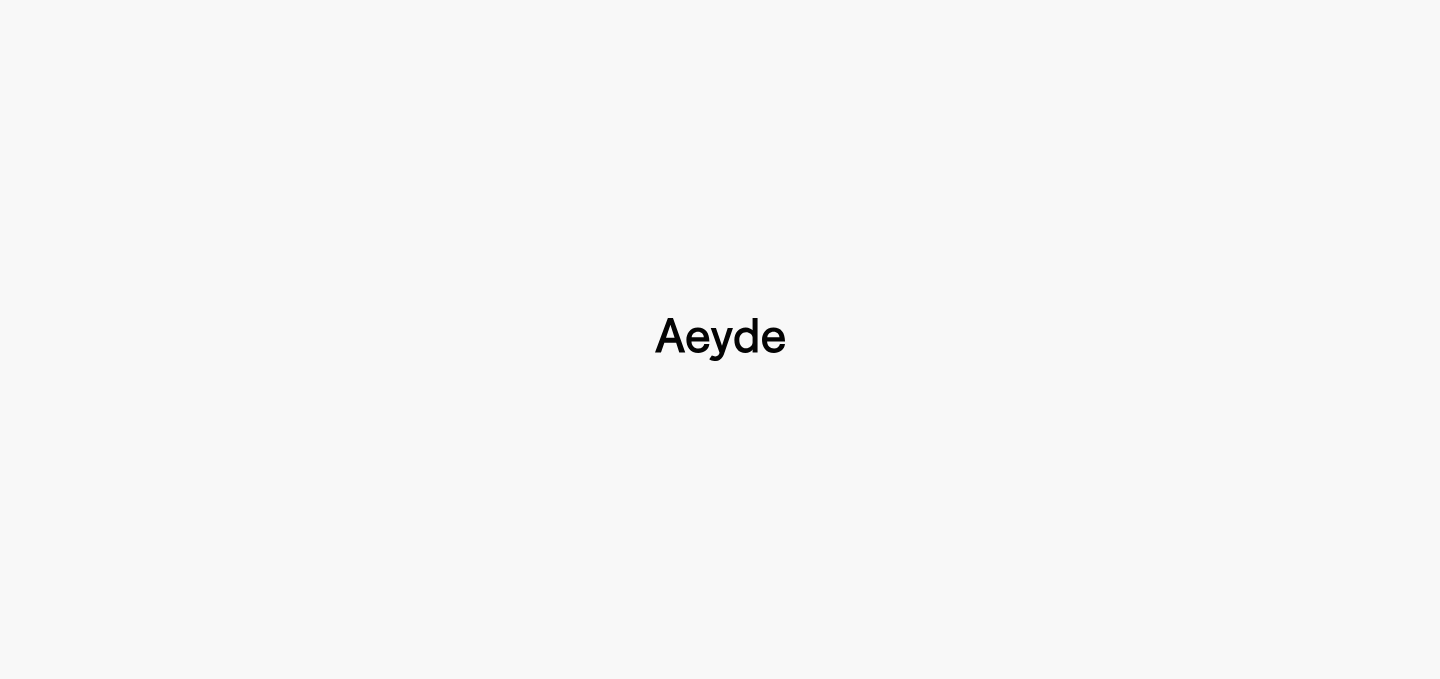 type 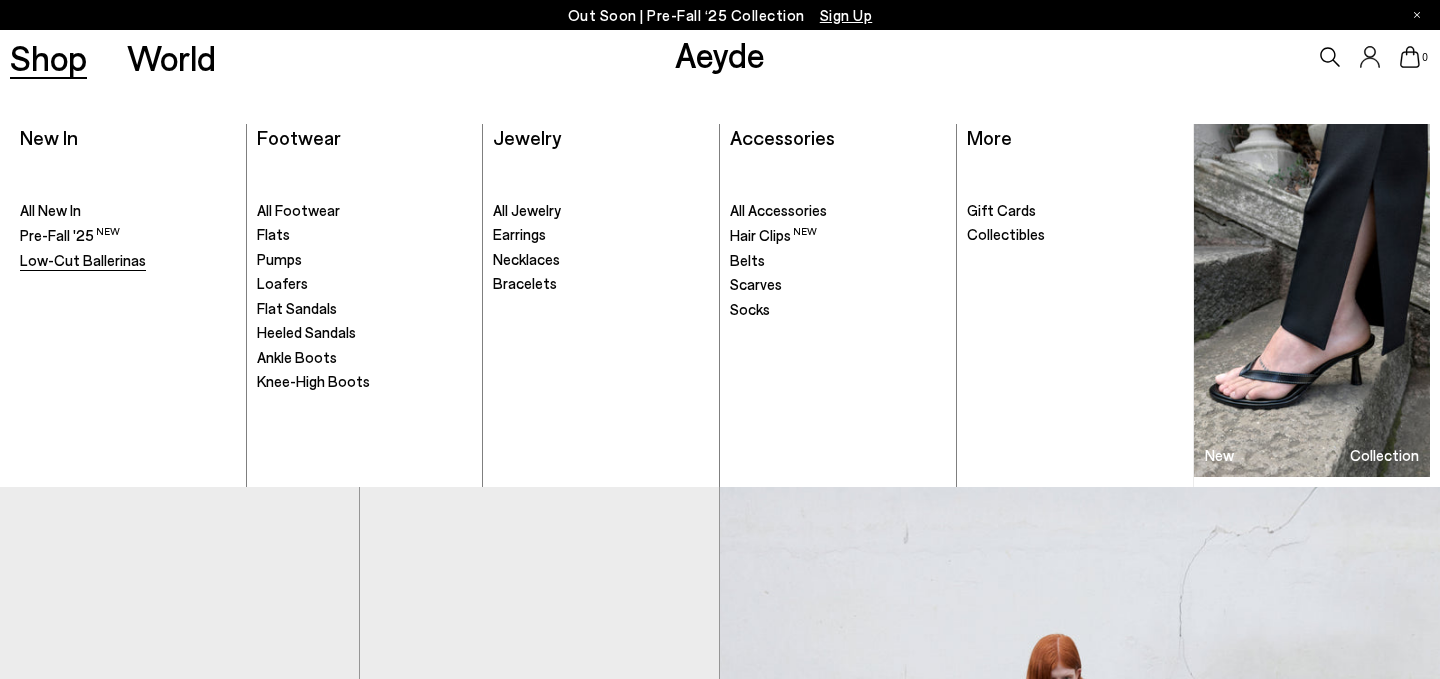 click on "Low-Cut Ballerinas" at bounding box center (83, 260) 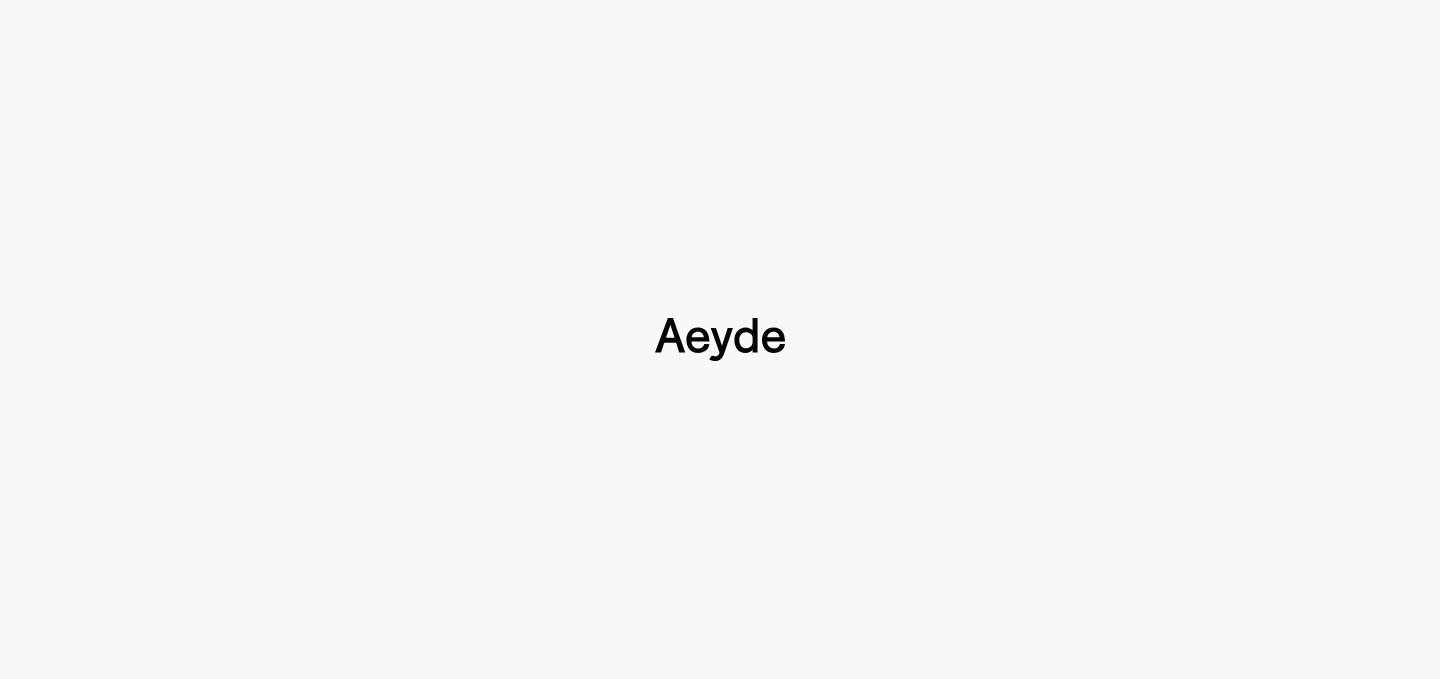 scroll, scrollTop: 0, scrollLeft: 0, axis: both 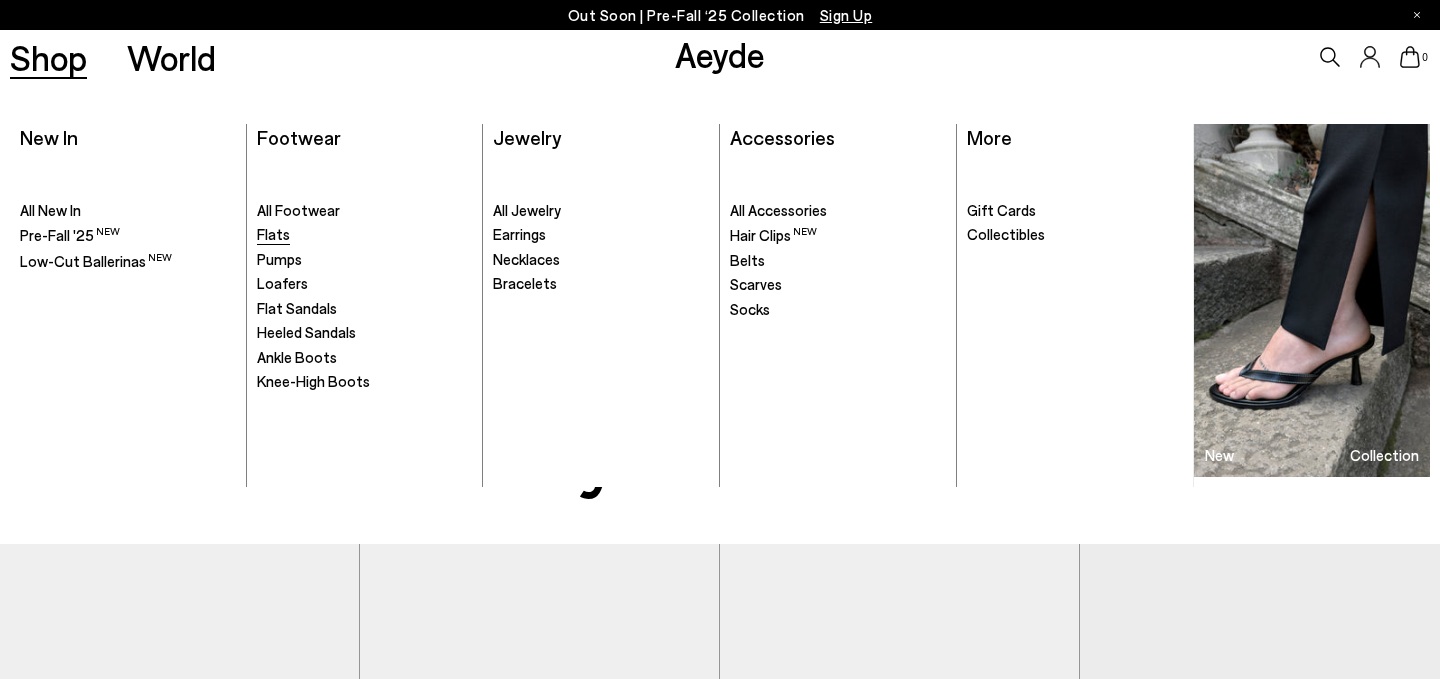 click on "Flats" at bounding box center (273, 234) 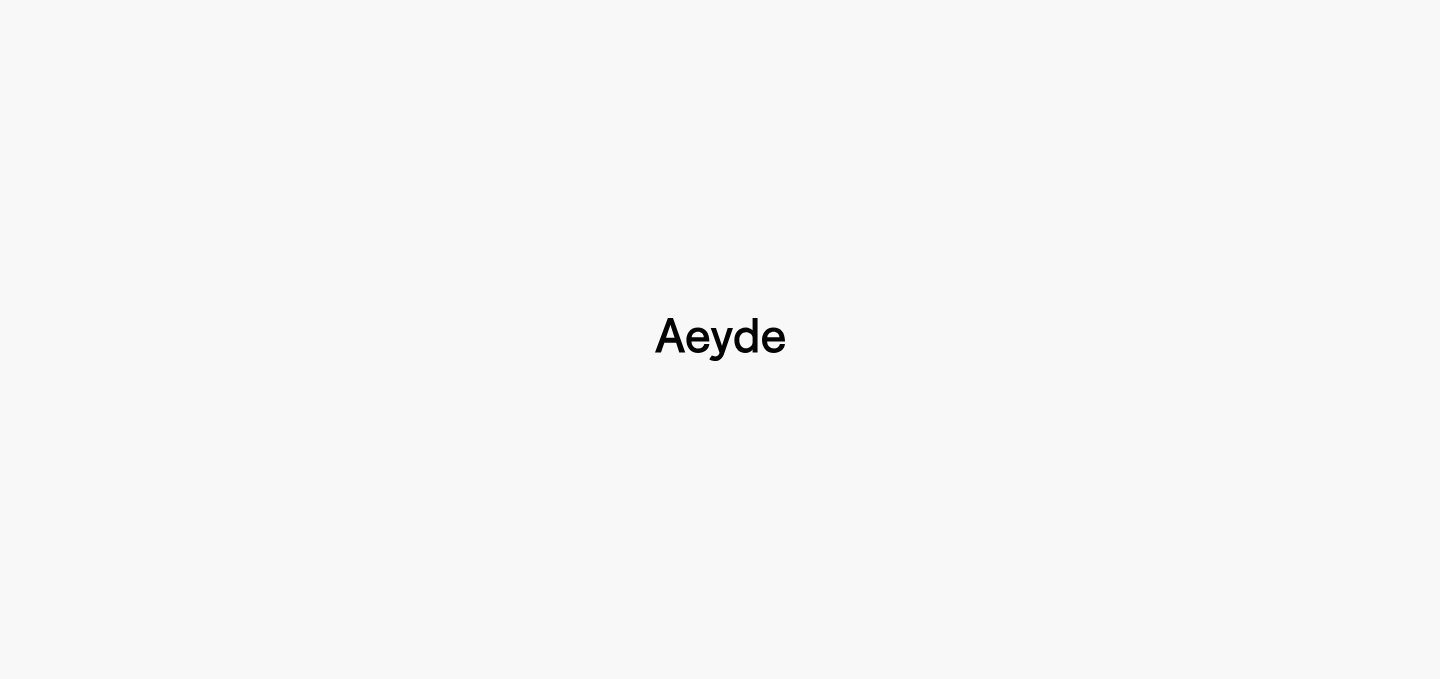 scroll, scrollTop: 0, scrollLeft: 0, axis: both 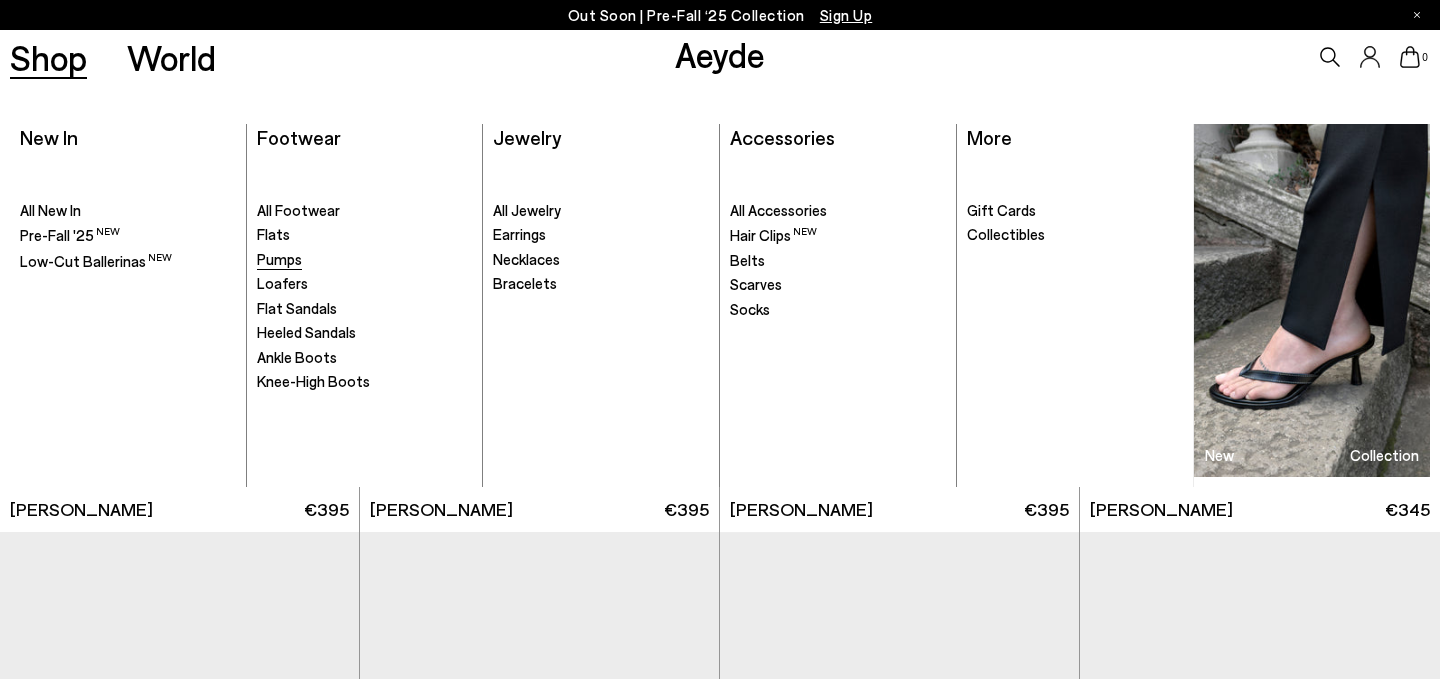 click on "Pumps" at bounding box center [279, 259] 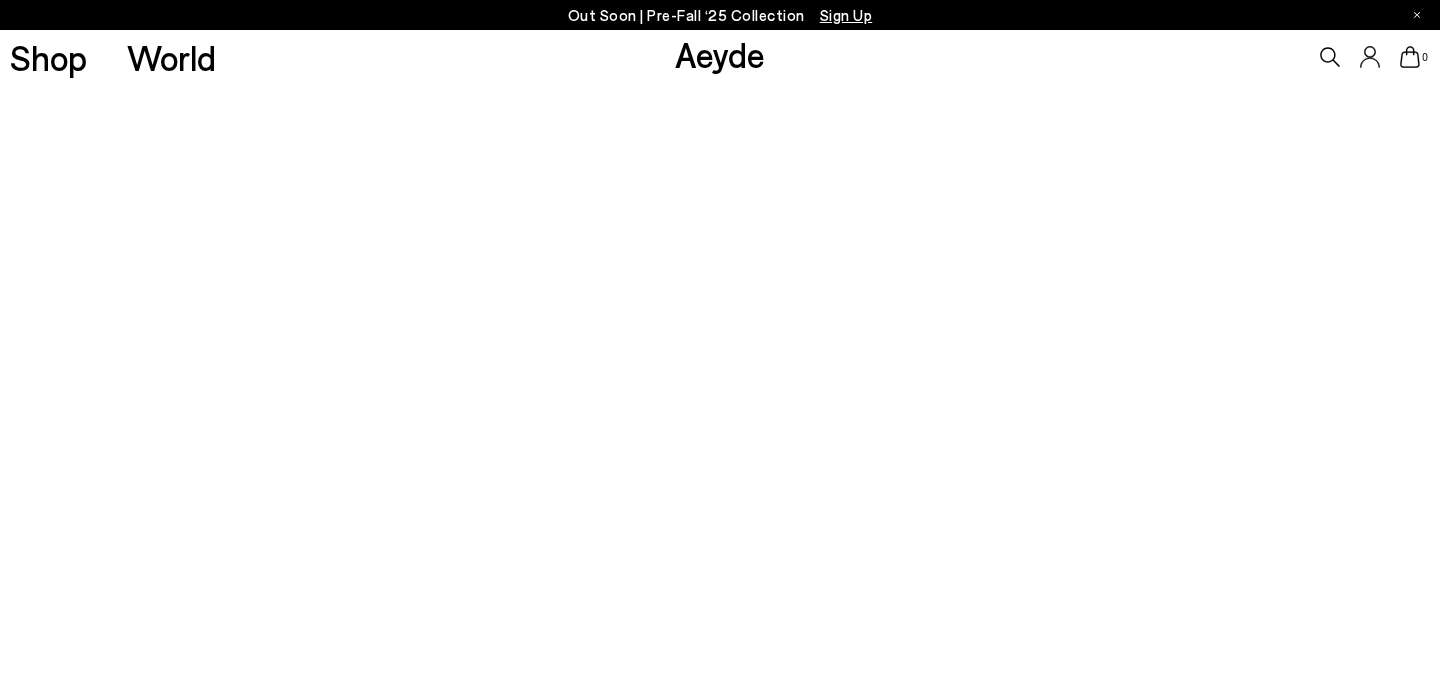 scroll, scrollTop: 0, scrollLeft: 0, axis: both 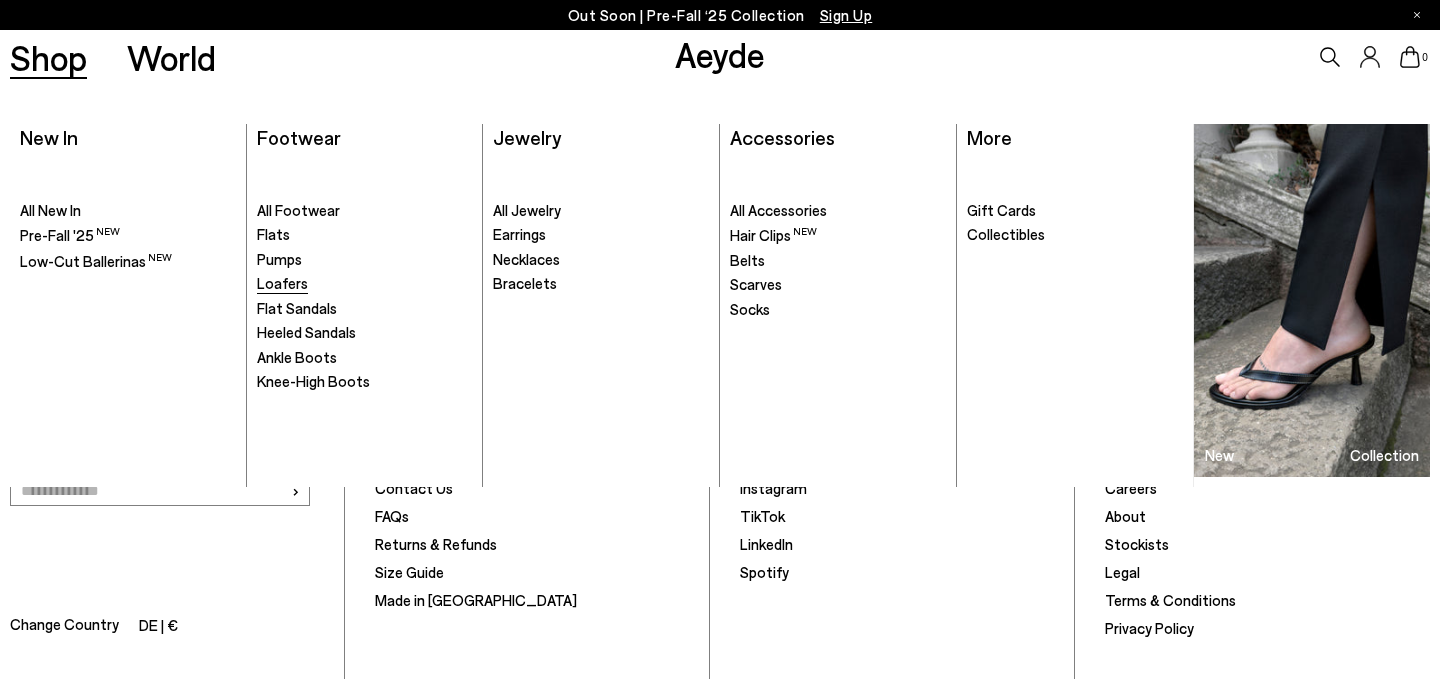 click on "Loafers" at bounding box center [282, 283] 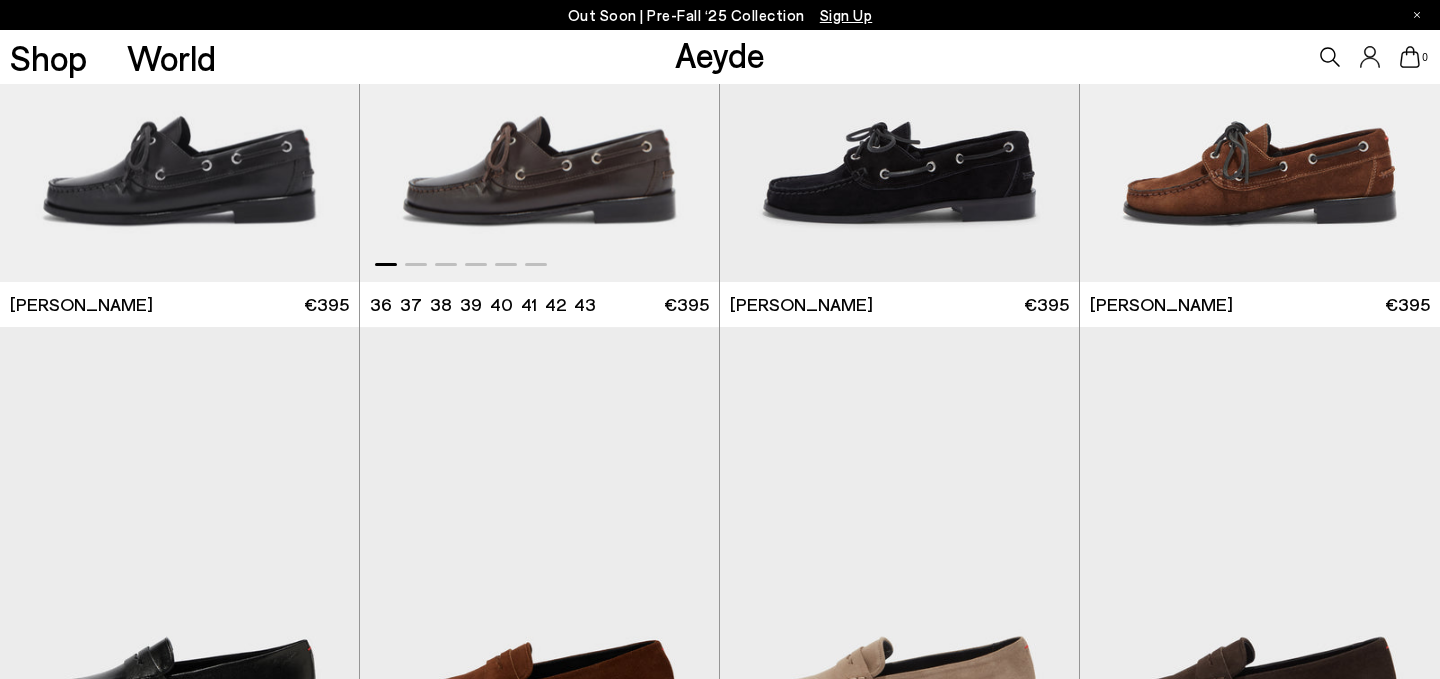 scroll, scrollTop: 632, scrollLeft: 0, axis: vertical 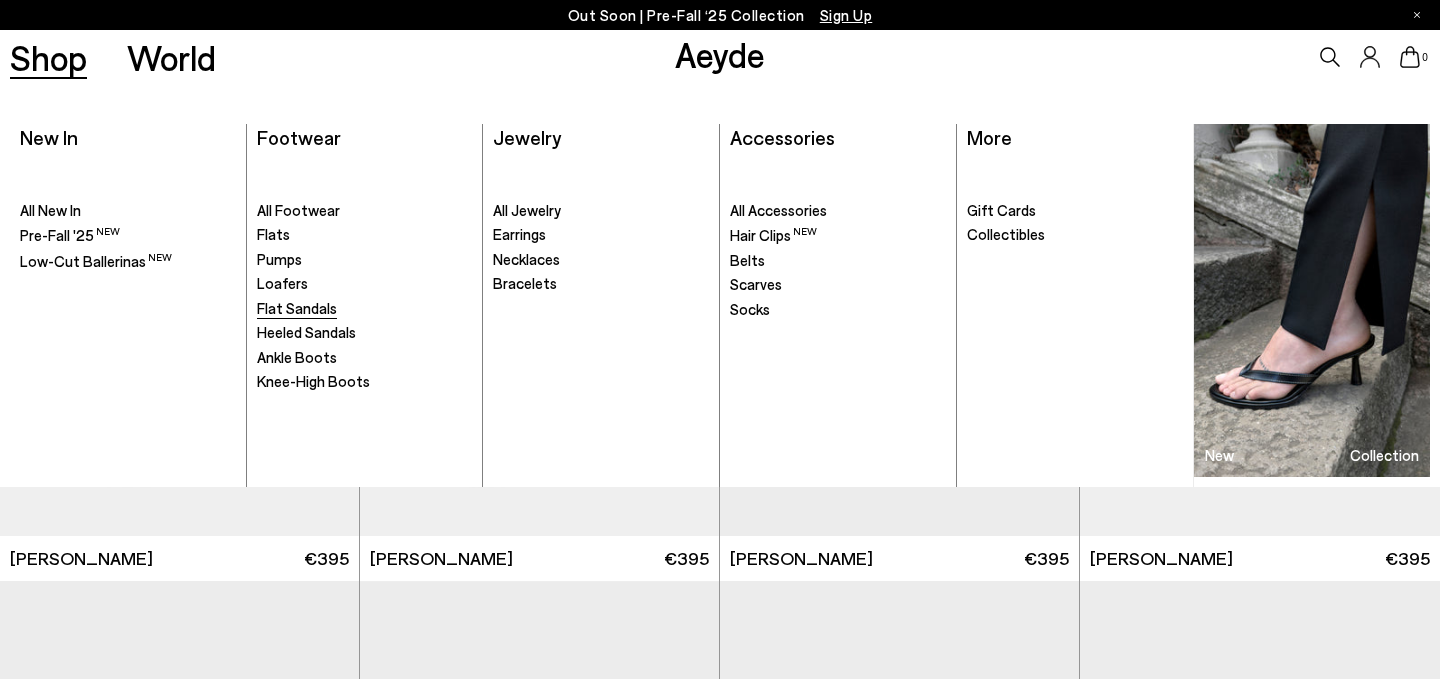 click on "Flat Sandals" at bounding box center (297, 308) 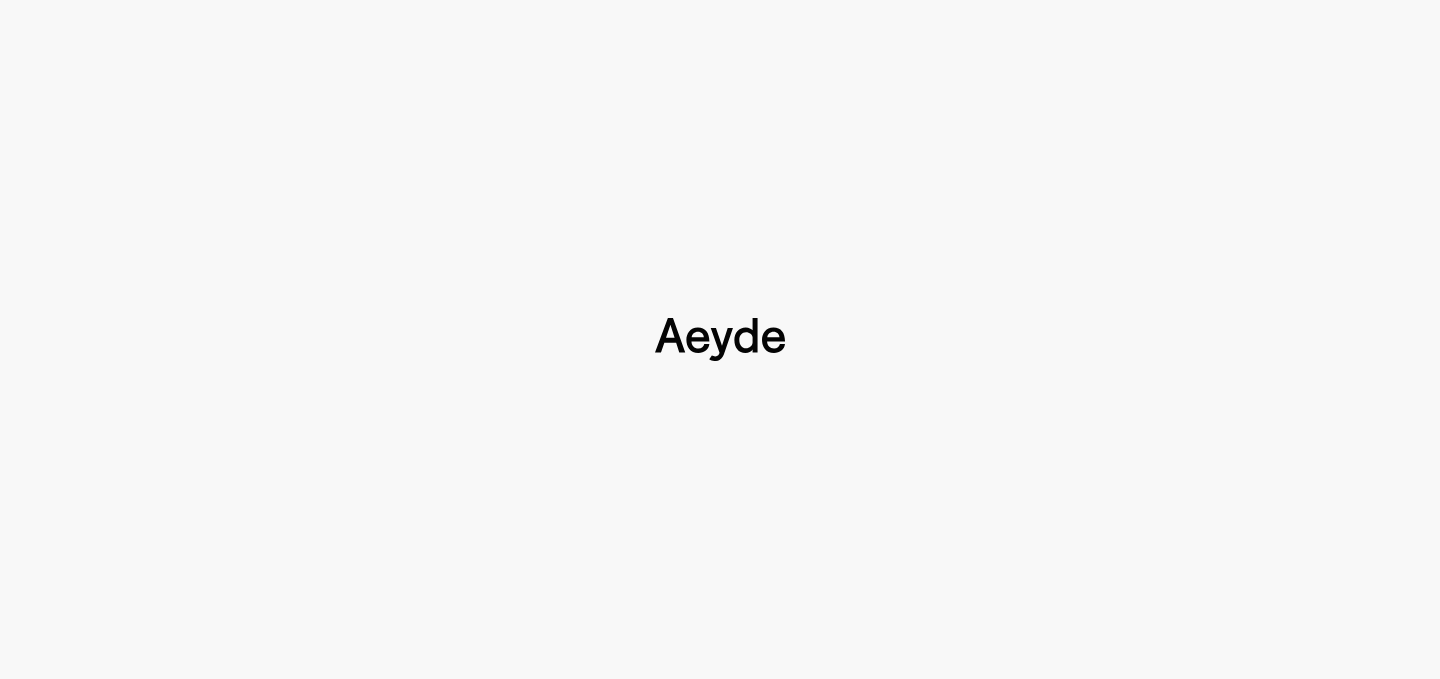 scroll, scrollTop: 0, scrollLeft: 0, axis: both 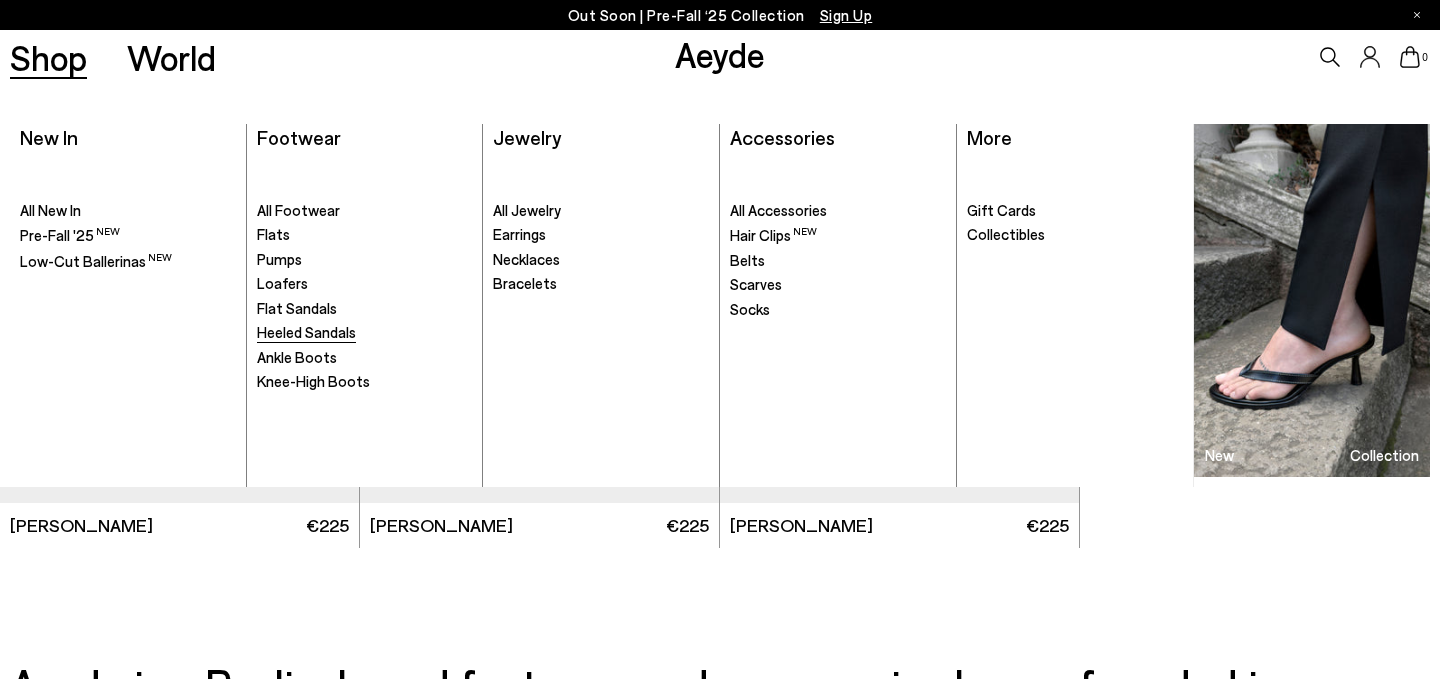 click on "Heeled Sandals" at bounding box center [306, 332] 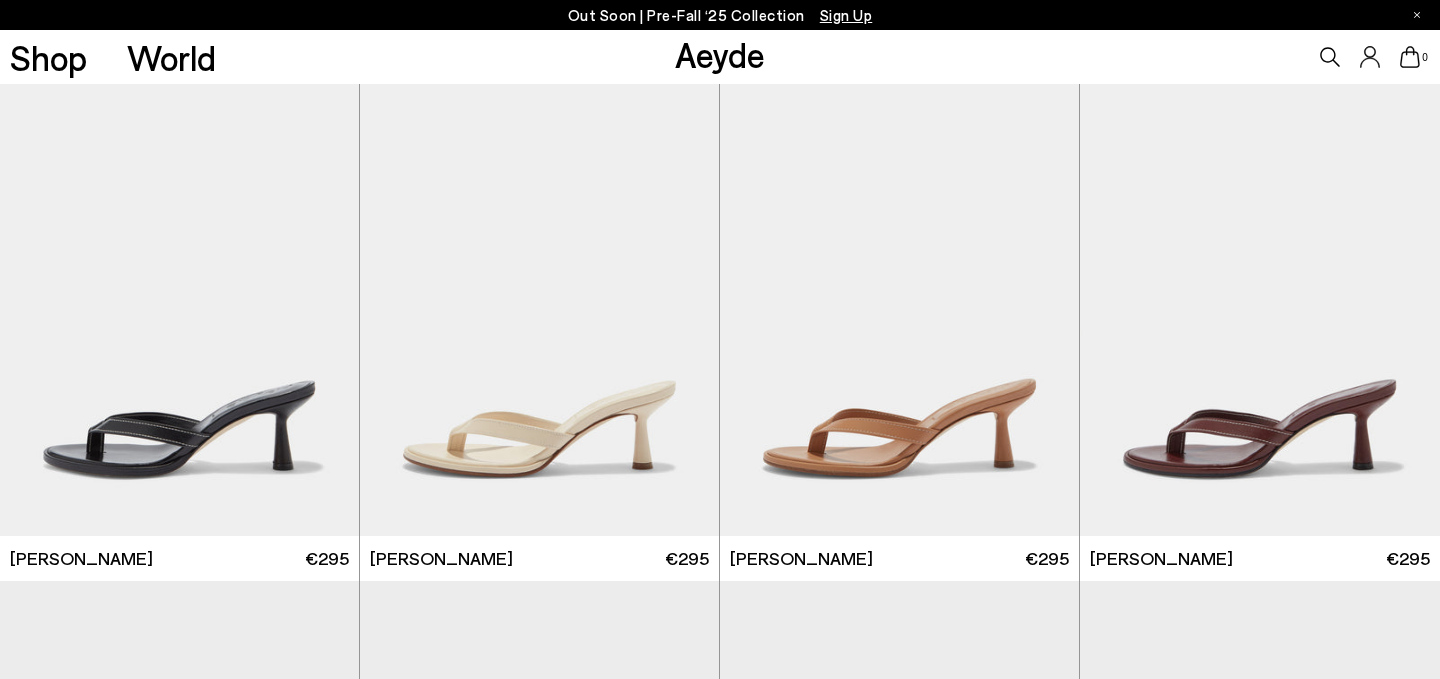 scroll, scrollTop: 0, scrollLeft: 0, axis: both 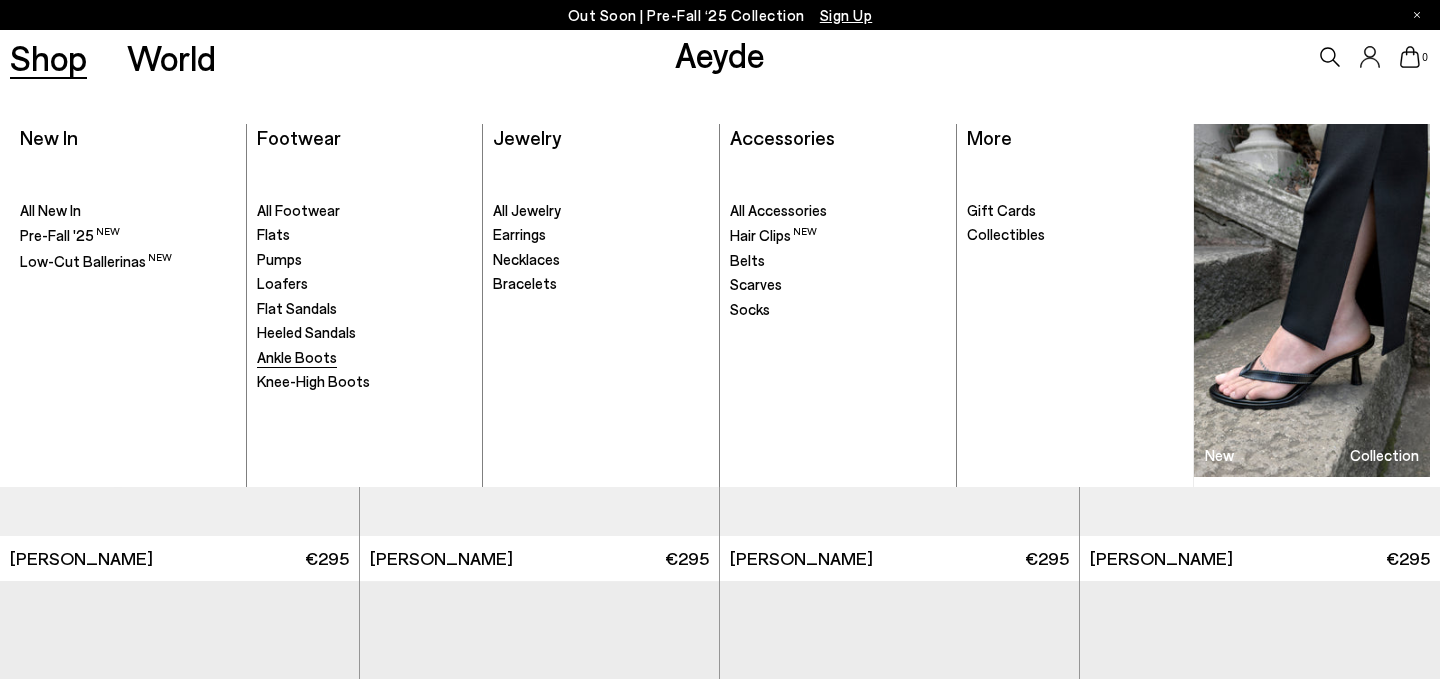click on "Ankle Boots" at bounding box center (297, 357) 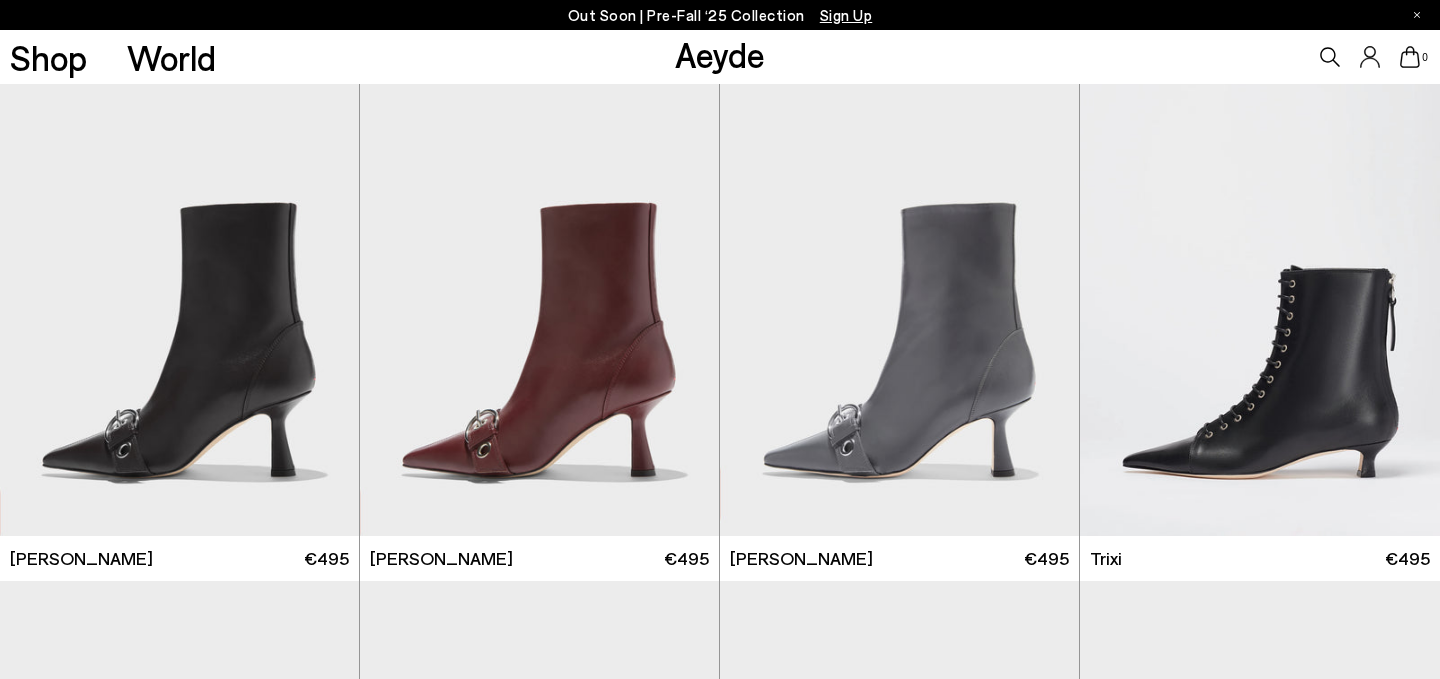 scroll, scrollTop: 0, scrollLeft: 0, axis: both 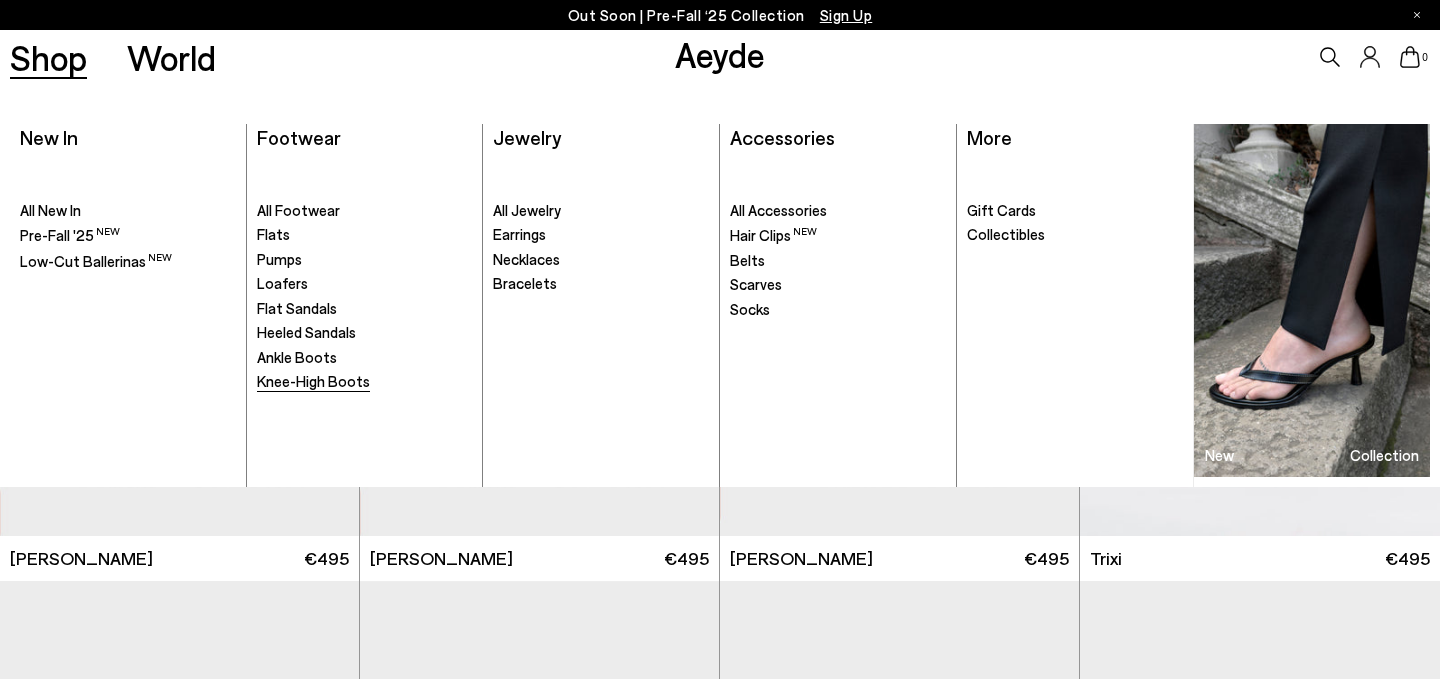 click on "Knee-High Boots" at bounding box center [313, 381] 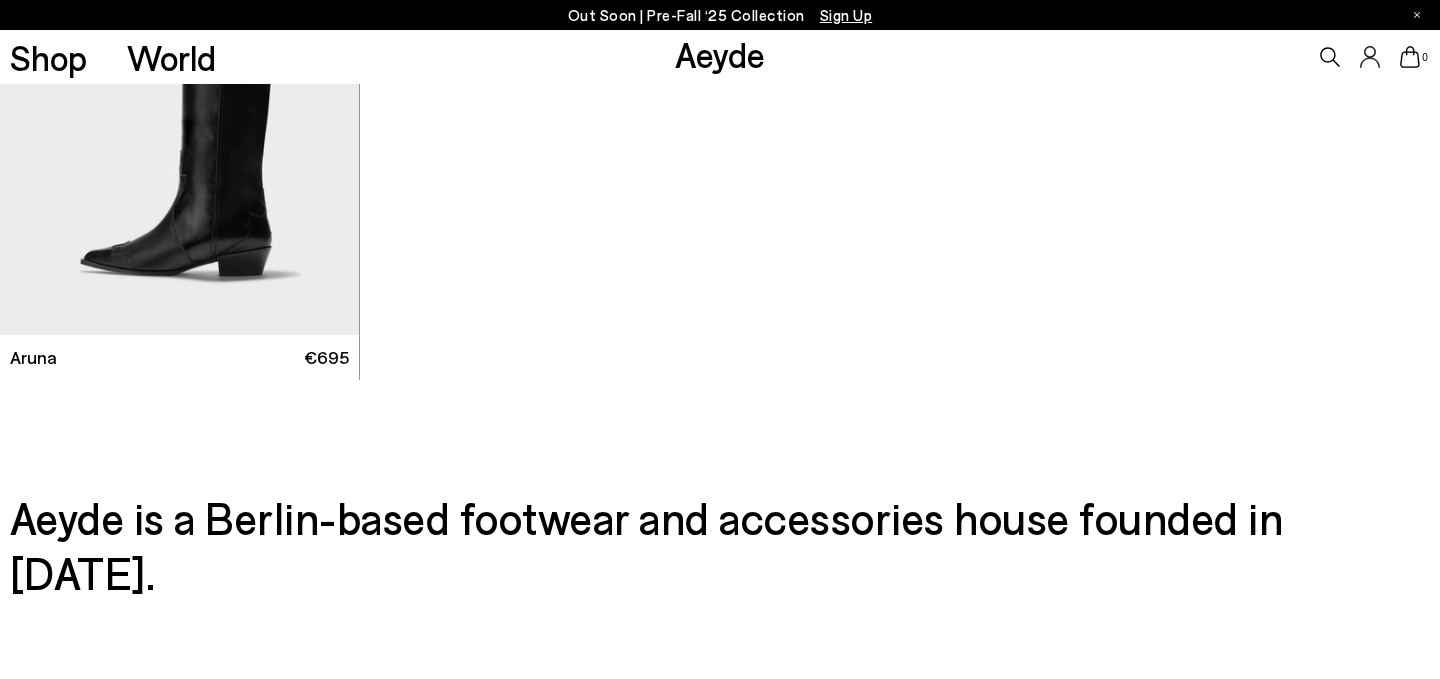 scroll, scrollTop: 0, scrollLeft: 0, axis: both 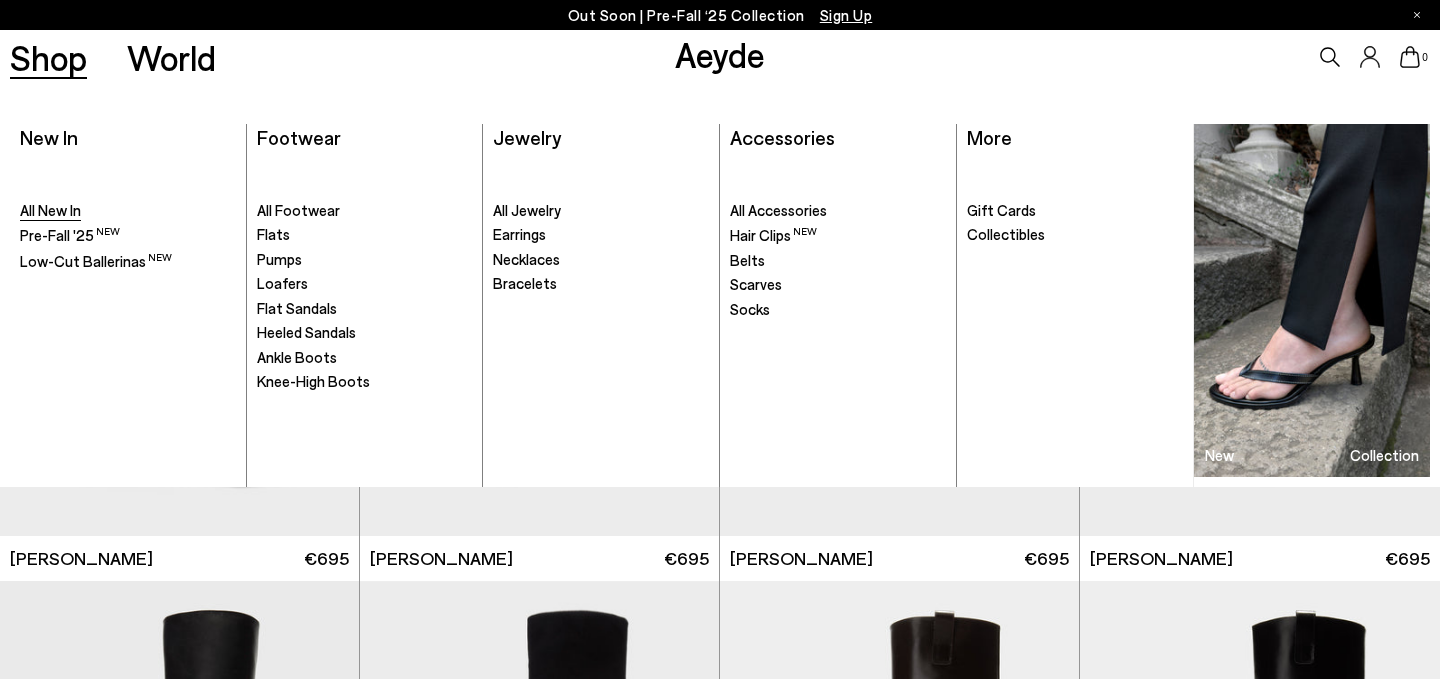 click on "All New In" at bounding box center (50, 210) 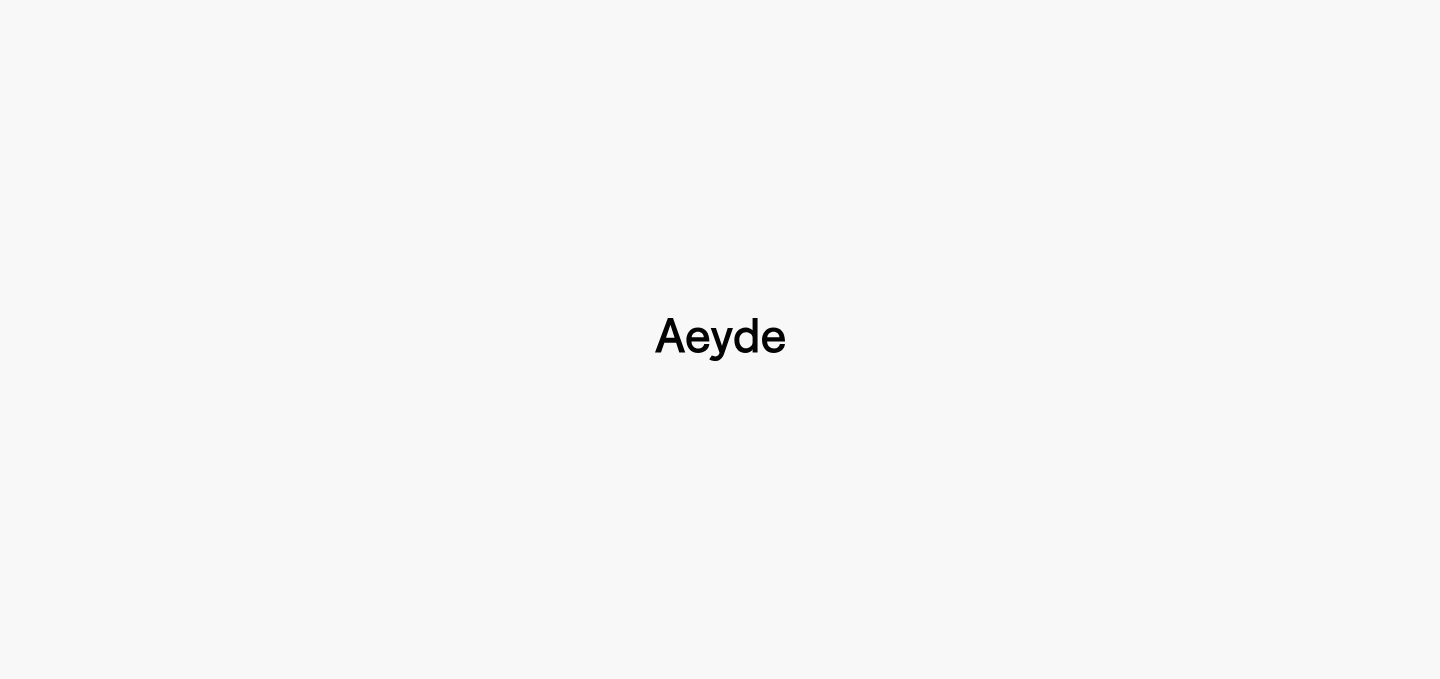 type 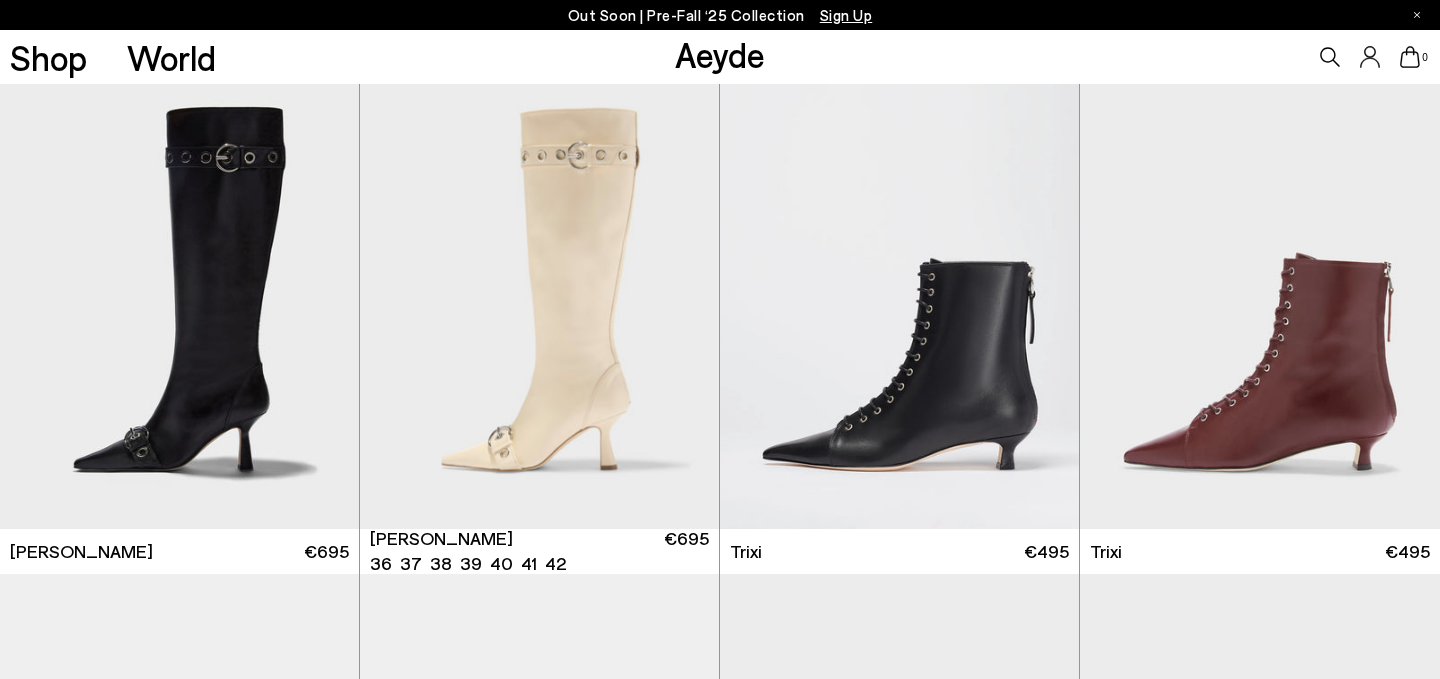 scroll, scrollTop: 5253, scrollLeft: 0, axis: vertical 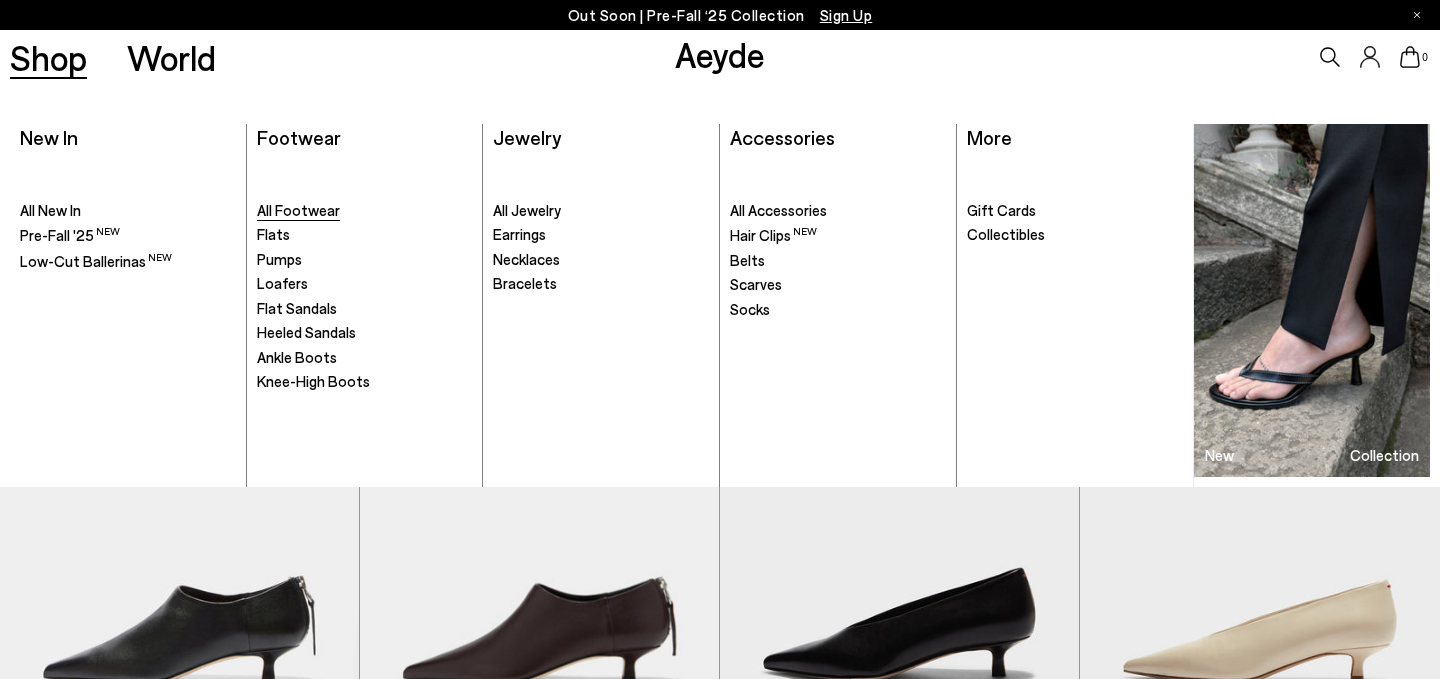 click on "All Footwear" at bounding box center [298, 210] 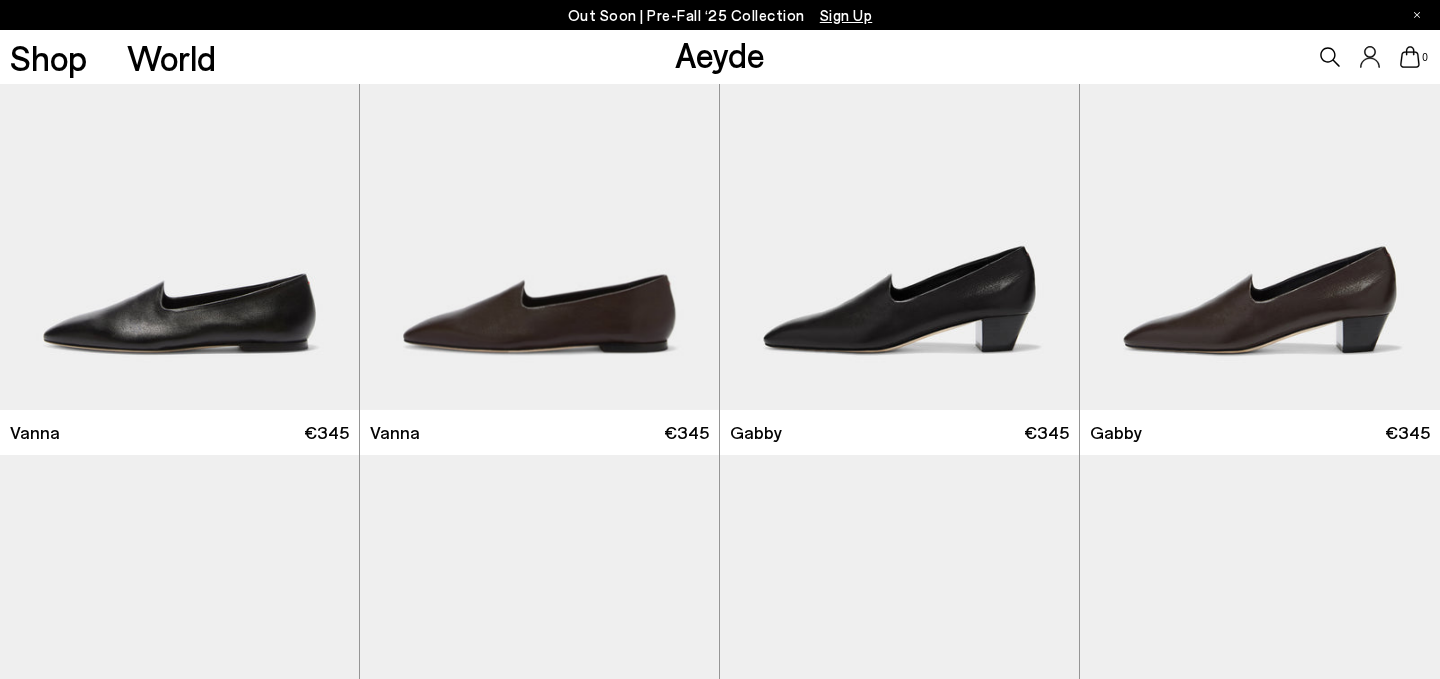 scroll, scrollTop: 777, scrollLeft: 0, axis: vertical 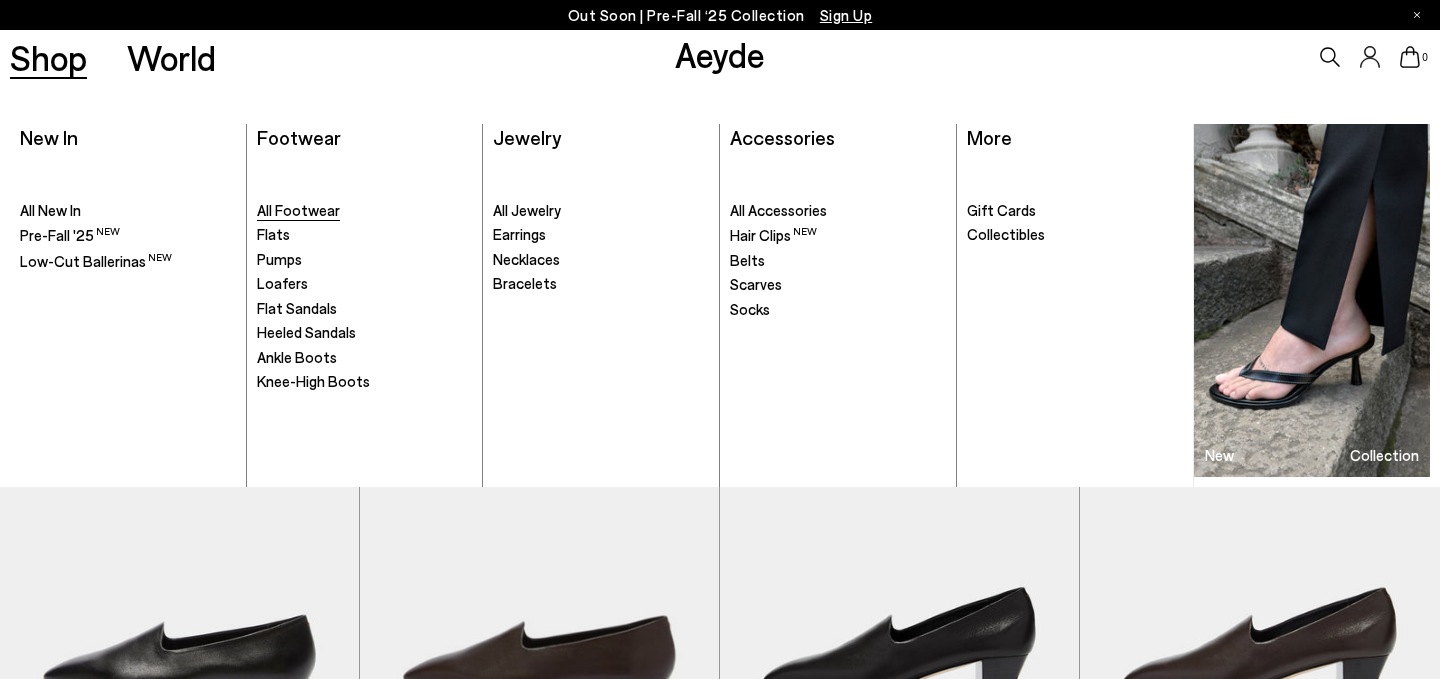 click on "All Footwear" at bounding box center (298, 210) 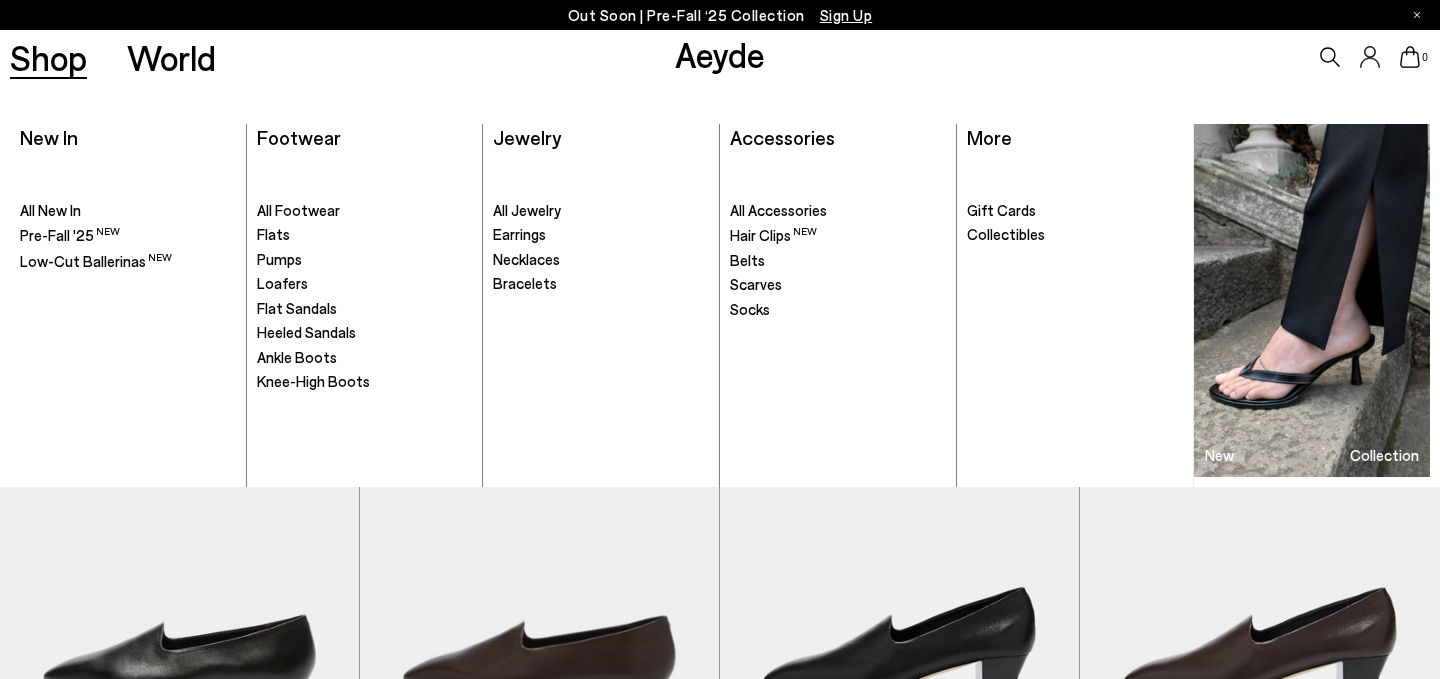 scroll, scrollTop: 774, scrollLeft: 0, axis: vertical 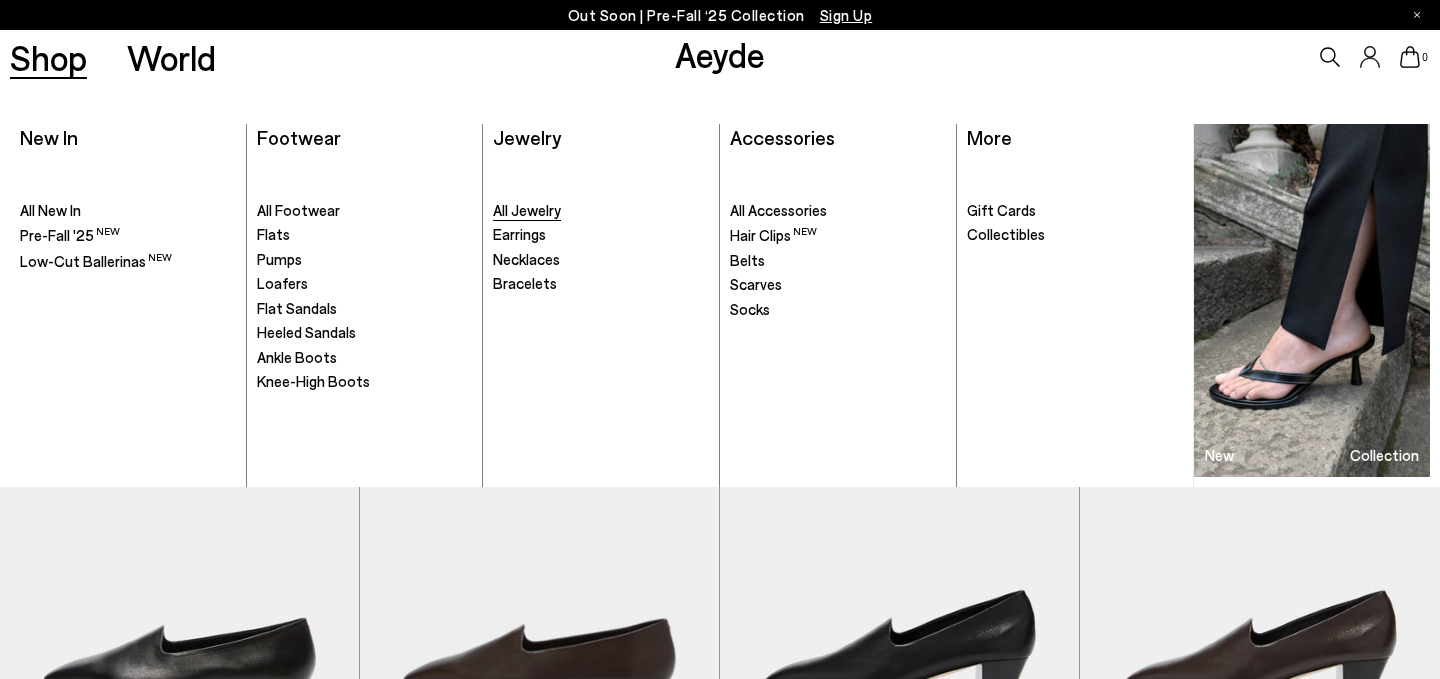 click on "All Jewelry" at bounding box center (527, 210) 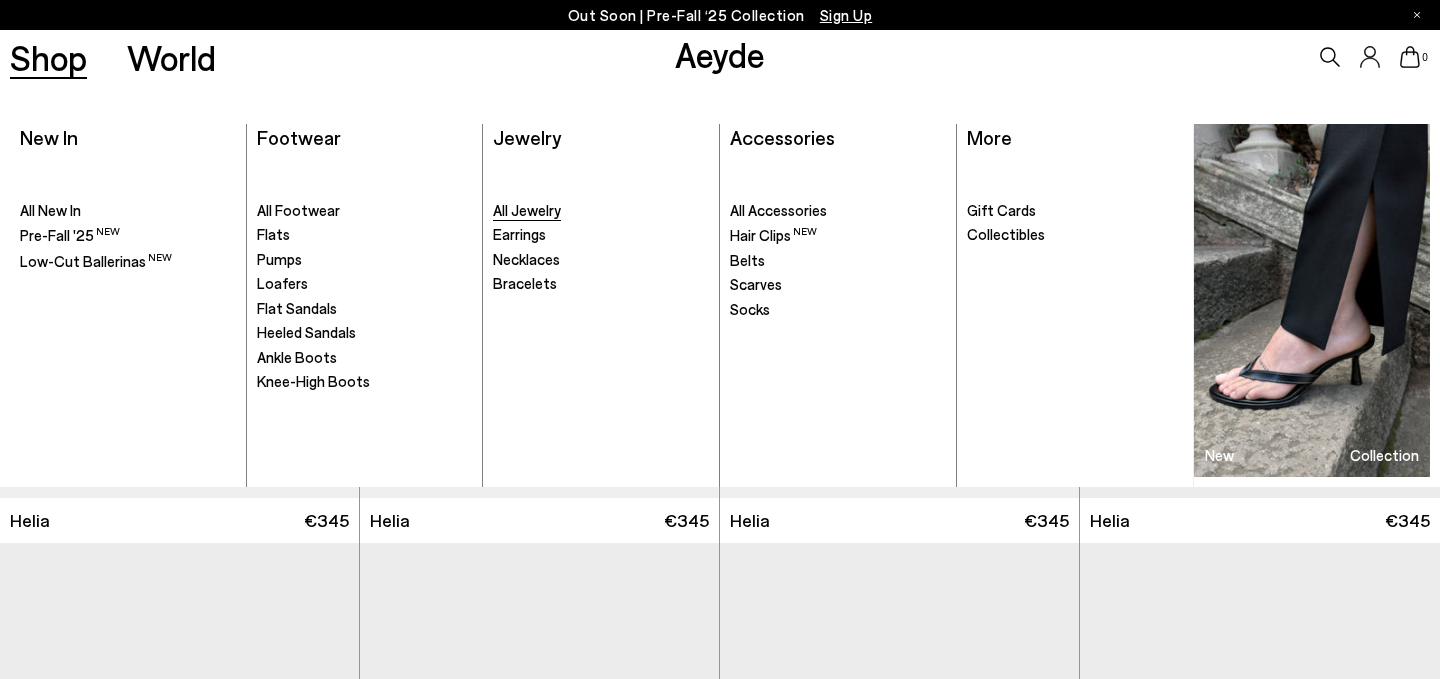 scroll, scrollTop: 0, scrollLeft: 0, axis: both 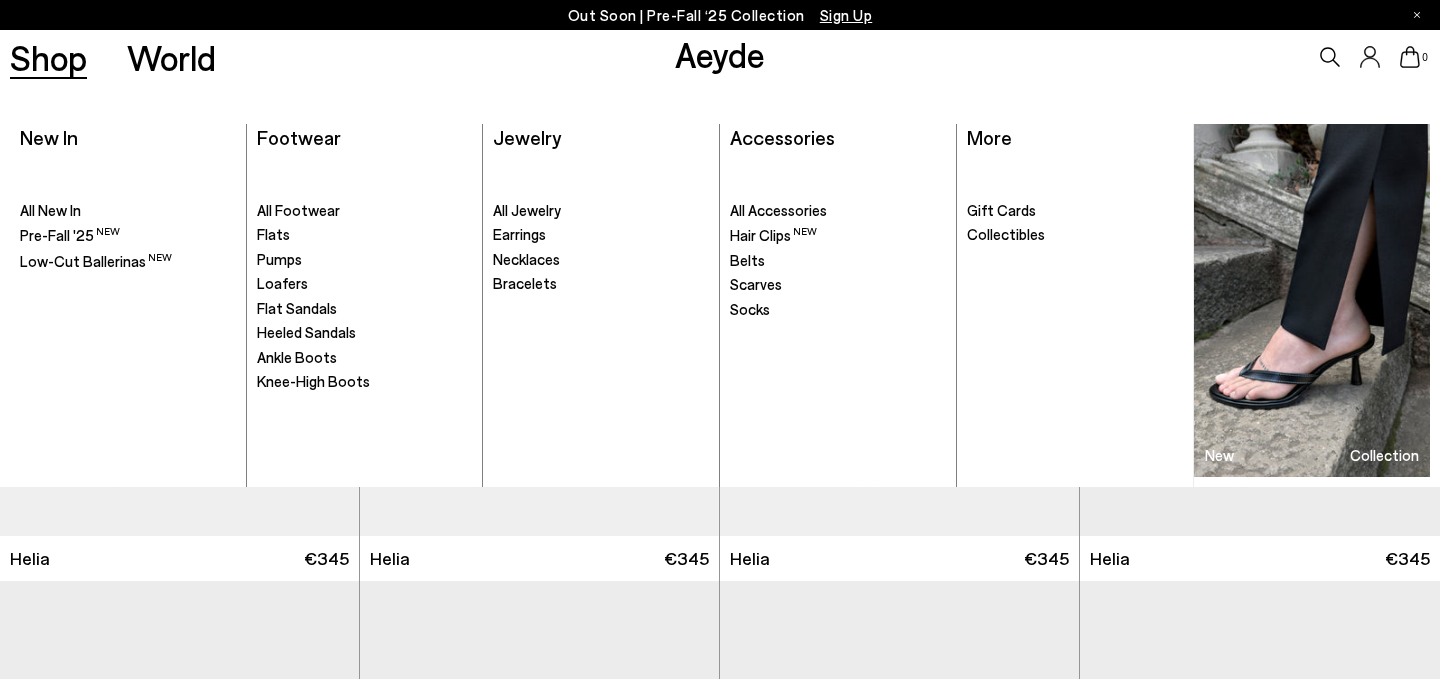 click on ".
All Jewelry
Earrings" at bounding box center (601, 322) 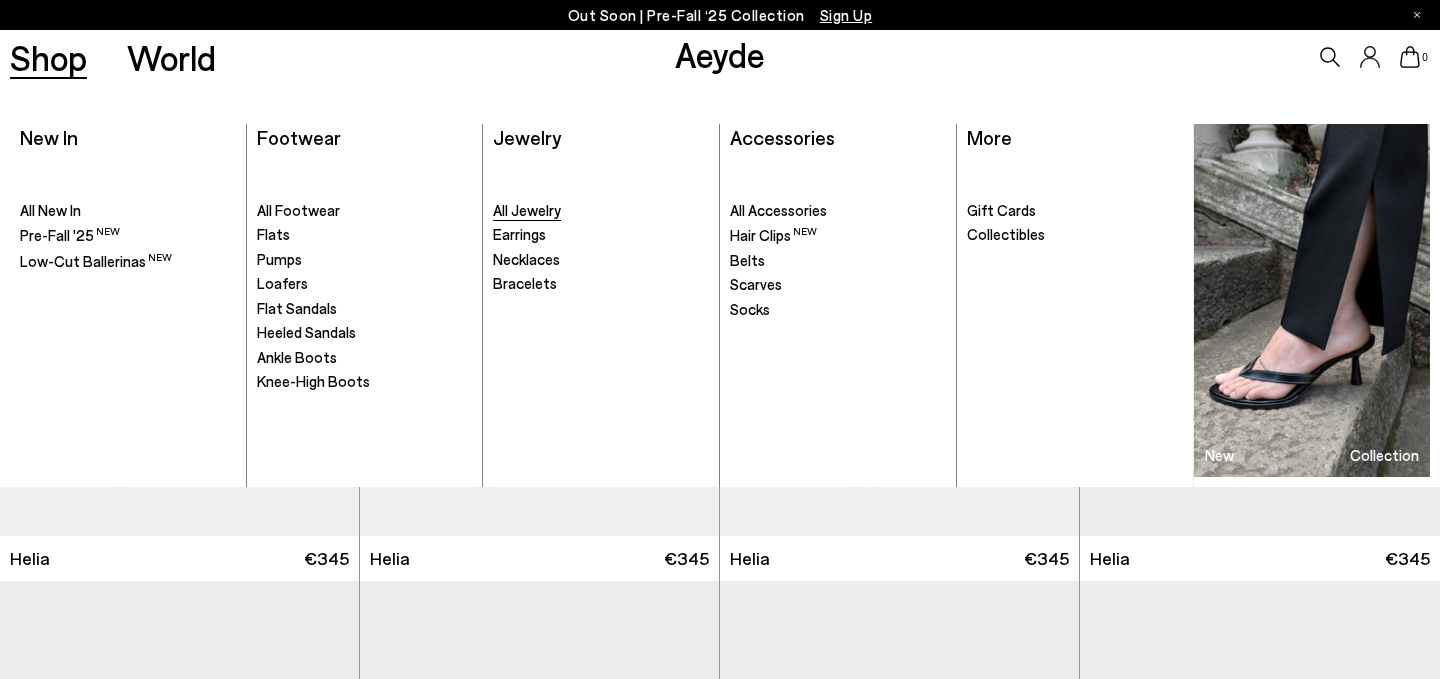 click on "All Jewelry" at bounding box center [527, 210] 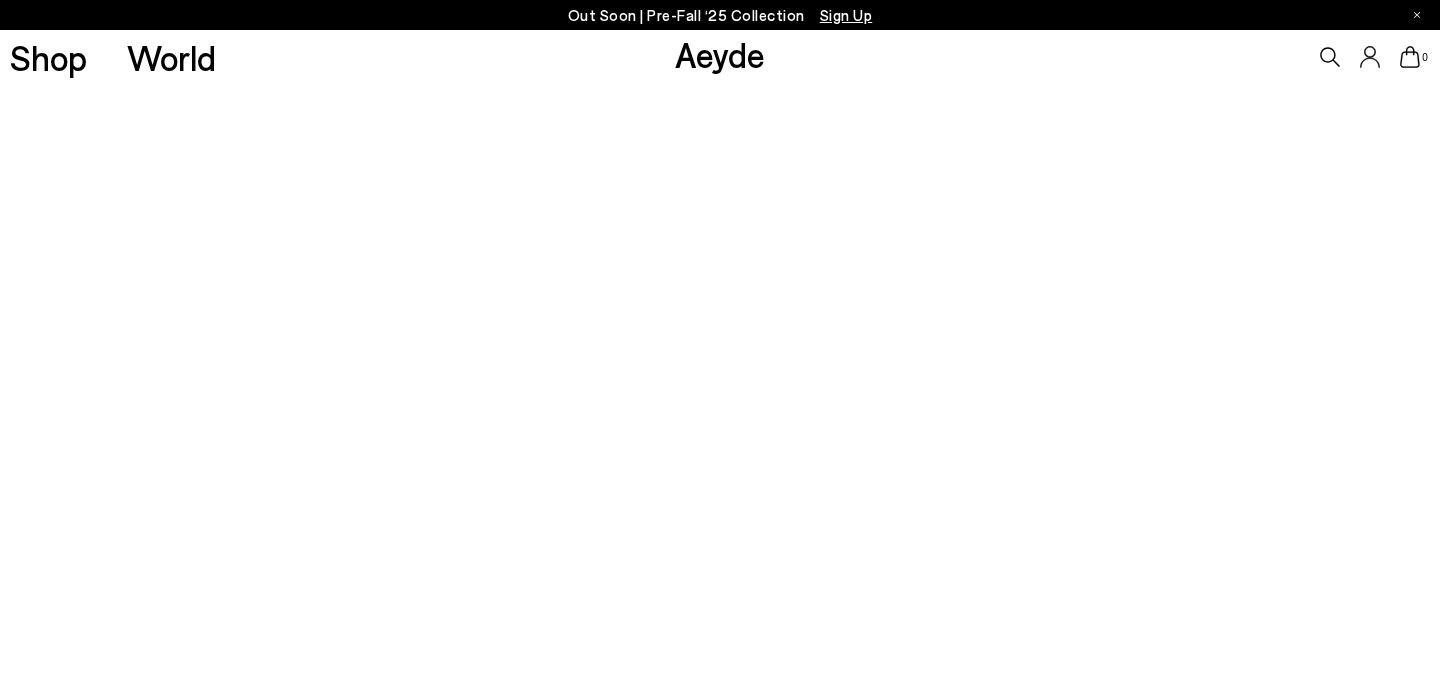 scroll, scrollTop: 0, scrollLeft: 0, axis: both 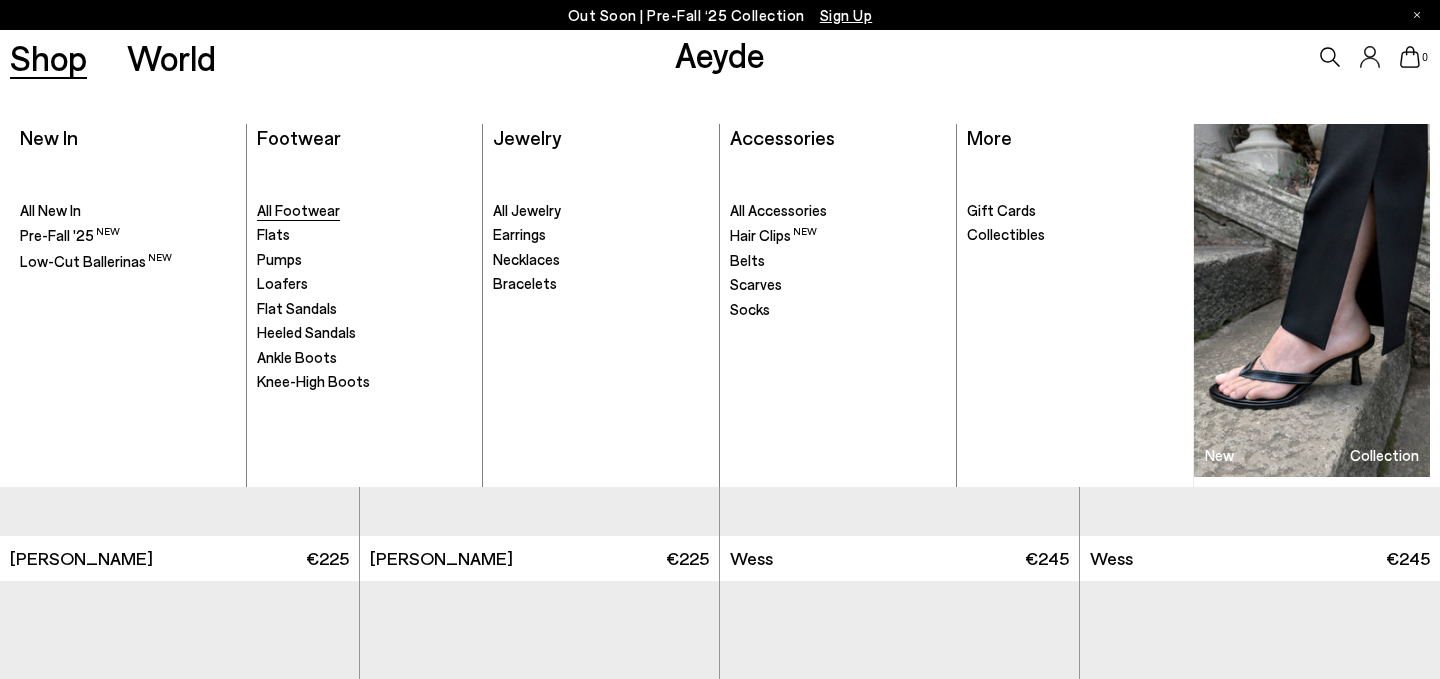 click on "All Footwear" at bounding box center [298, 210] 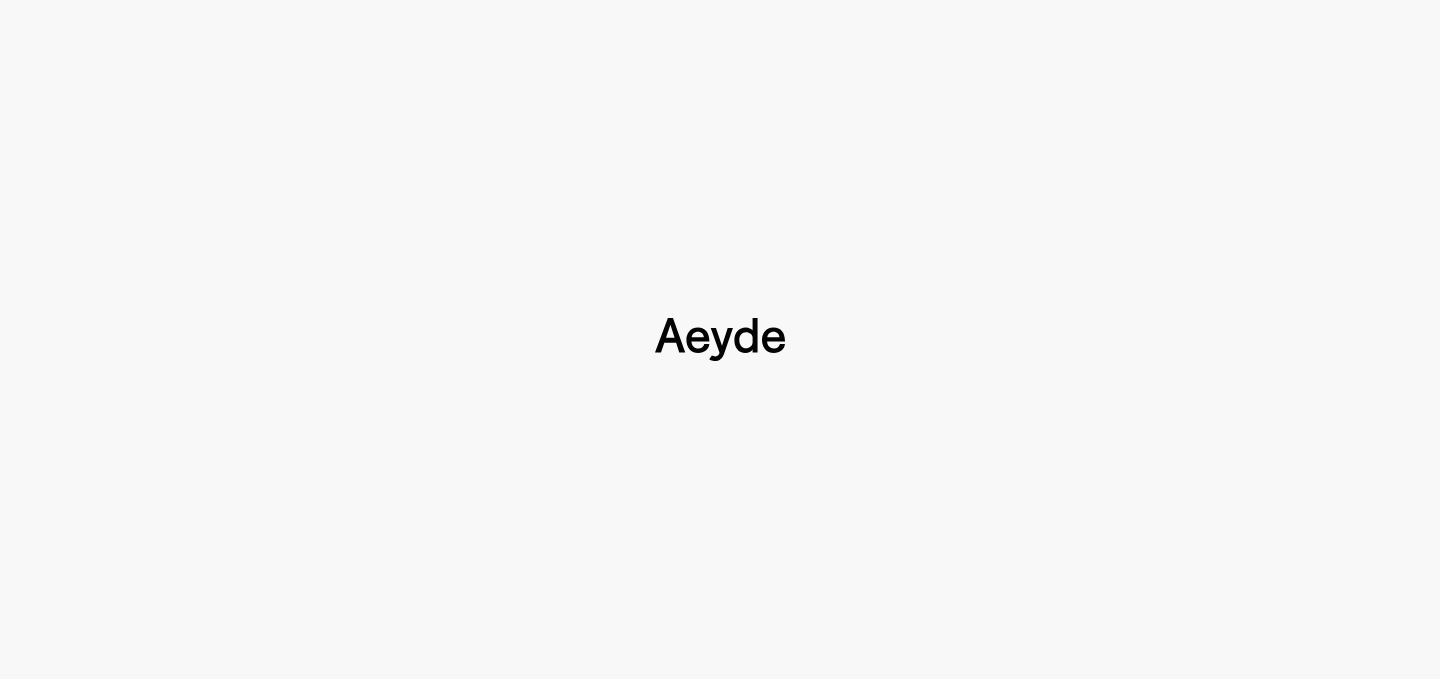 scroll, scrollTop: 0, scrollLeft: 0, axis: both 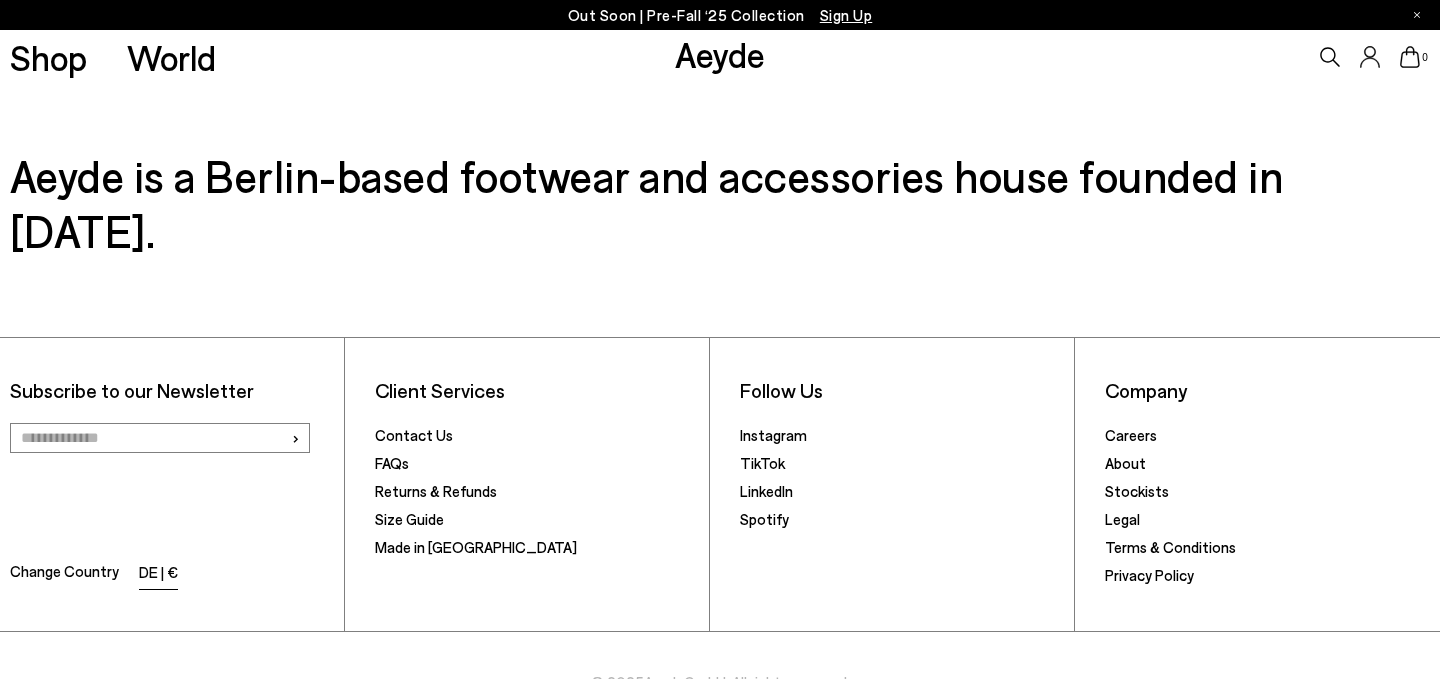 click on "Your item is added to cart.
View Cart
×
Out Soon | Pre-Fall ‘25 Collection
Sign Up
Shop
World
Aeyde" at bounding box center [720, -8647] 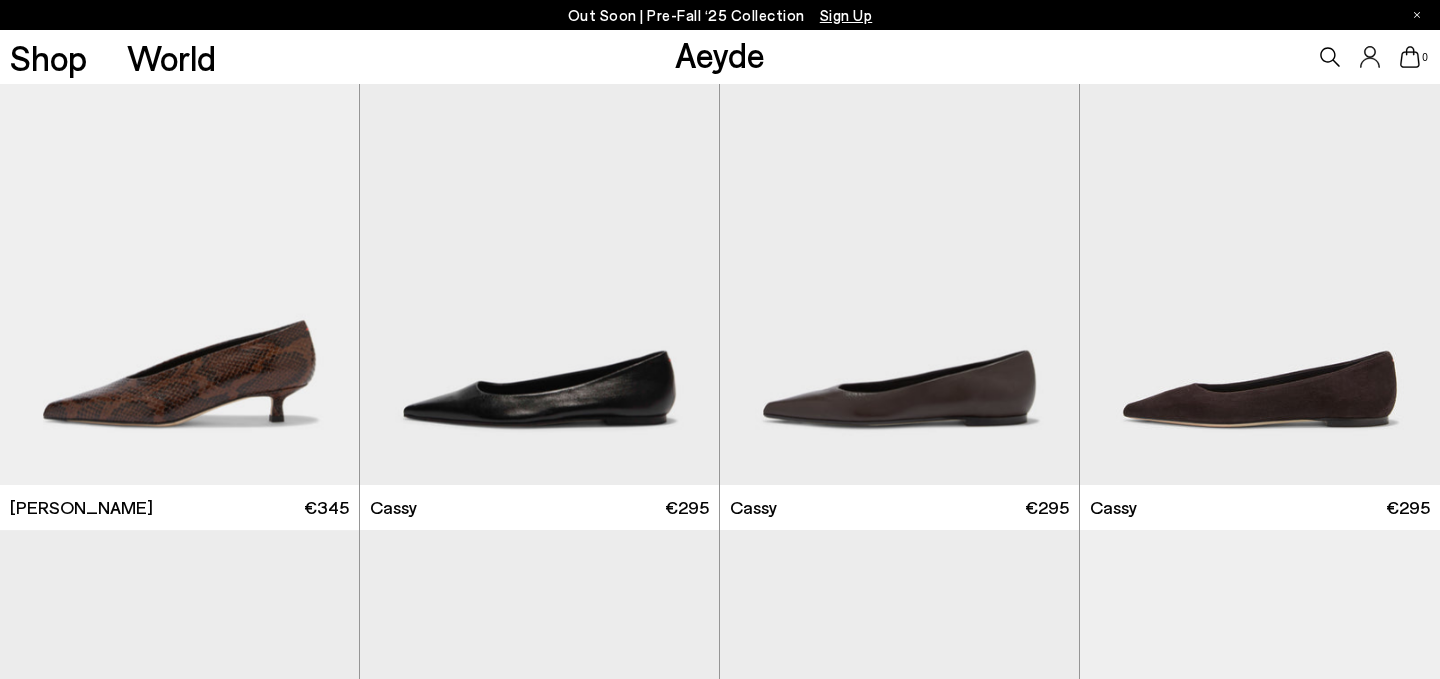 click on "Aeyde" at bounding box center (720, 54) 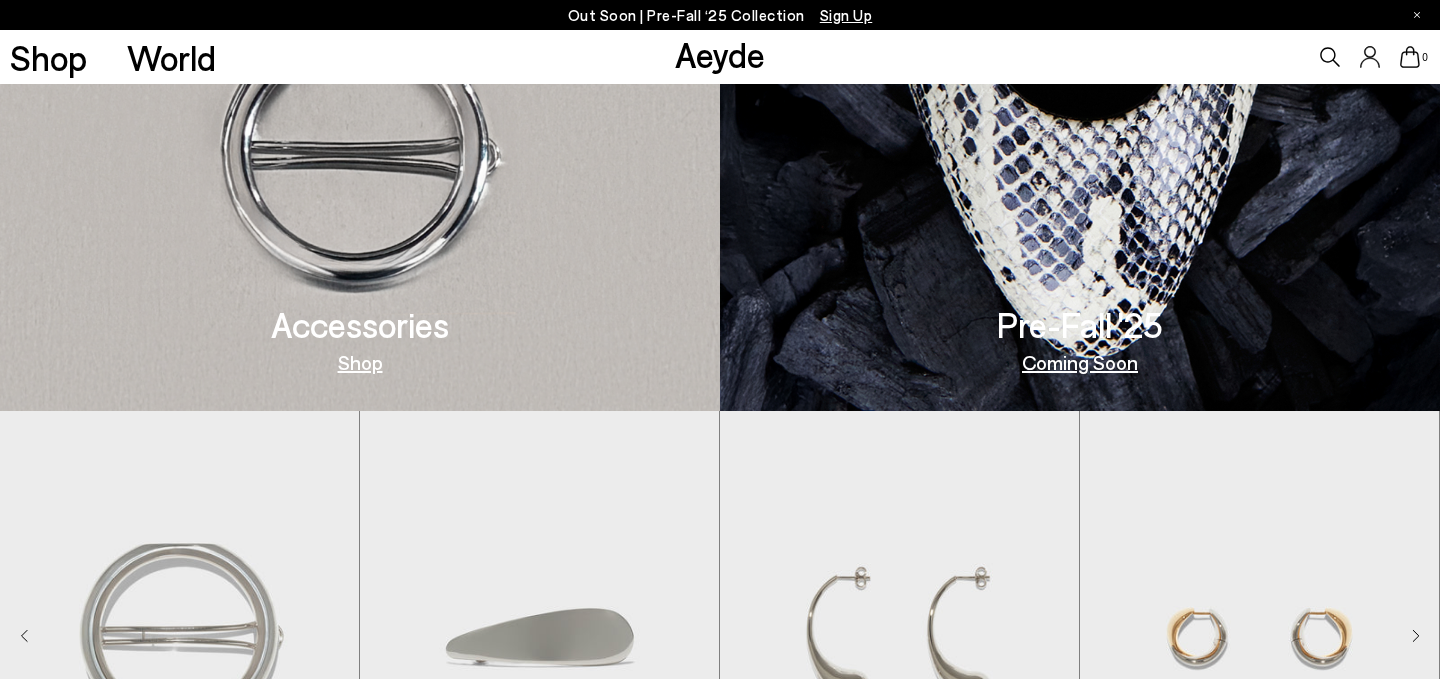 scroll, scrollTop: 3621, scrollLeft: 0, axis: vertical 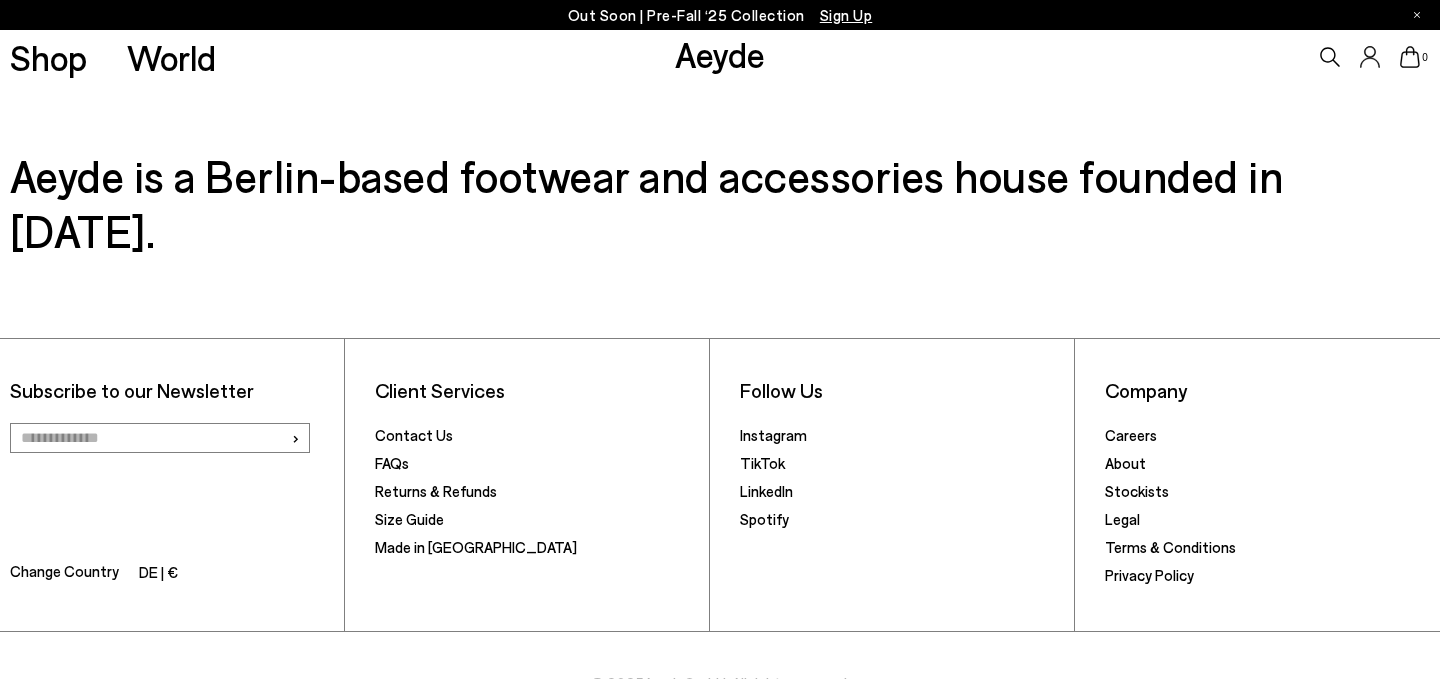 click on "›" at bounding box center [160, 446] 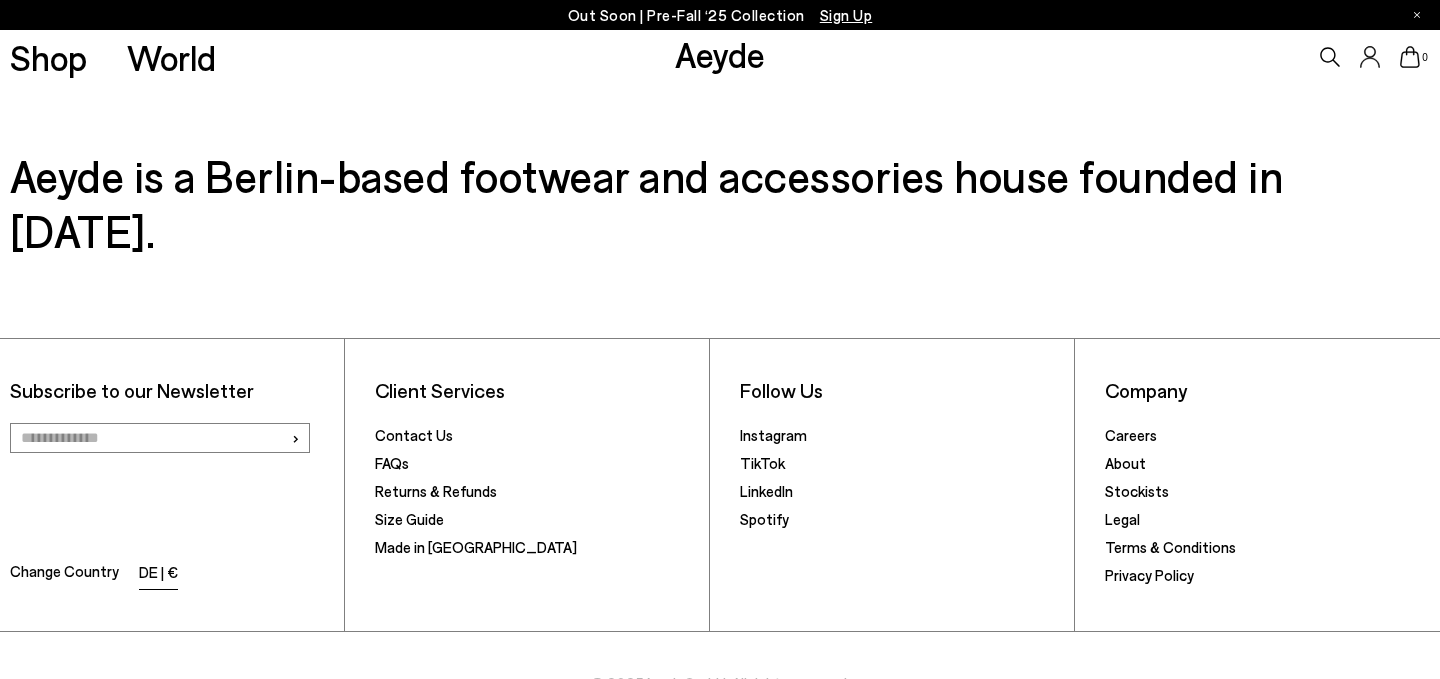 click on "DE  |  €" at bounding box center (158, 574) 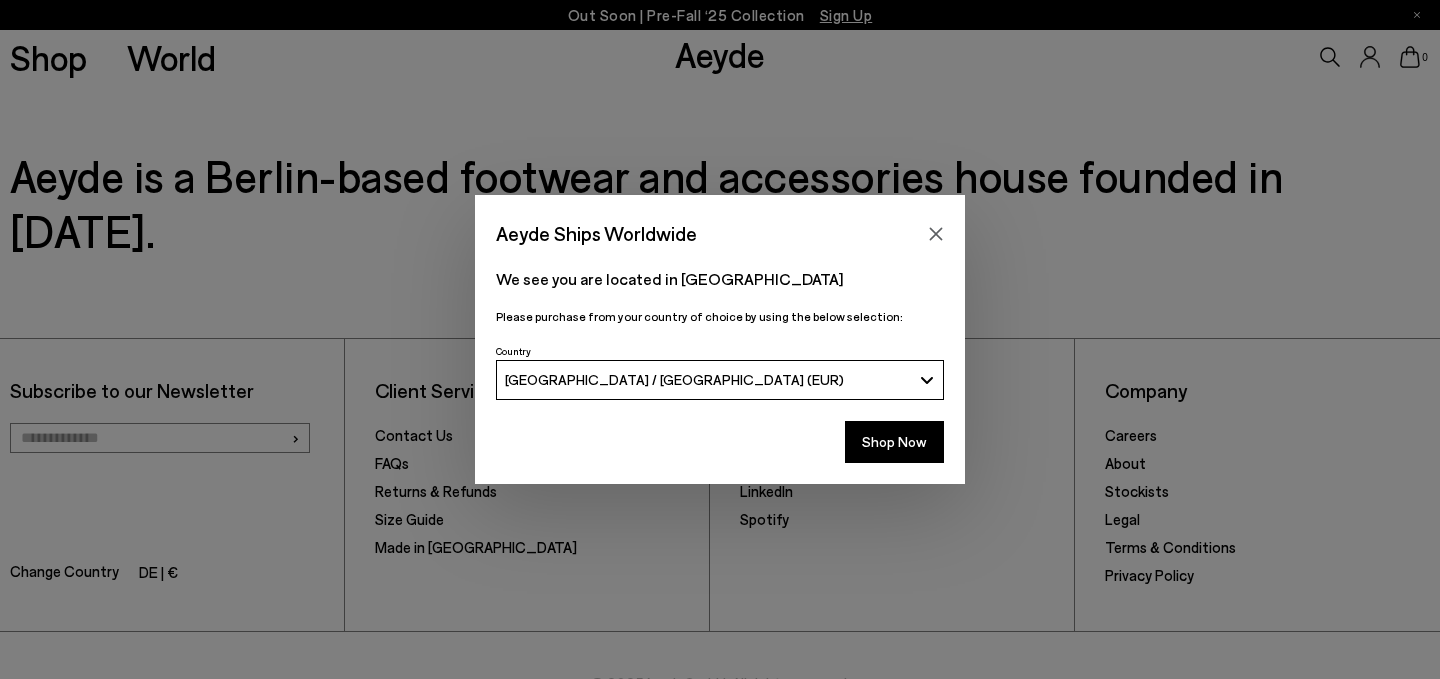 click on "[GEOGRAPHIC_DATA] / [GEOGRAPHIC_DATA] (EUR)" at bounding box center [720, 380] 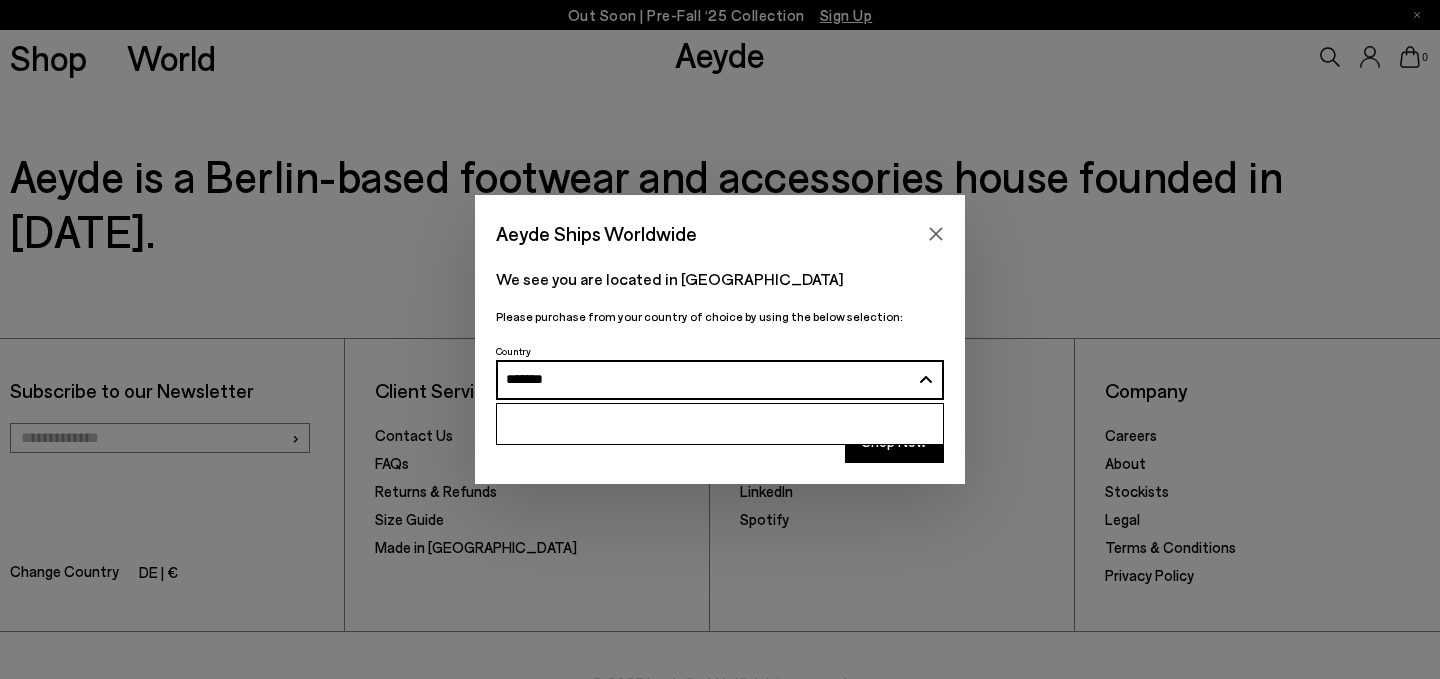 click on "*******" at bounding box center (708, 379) 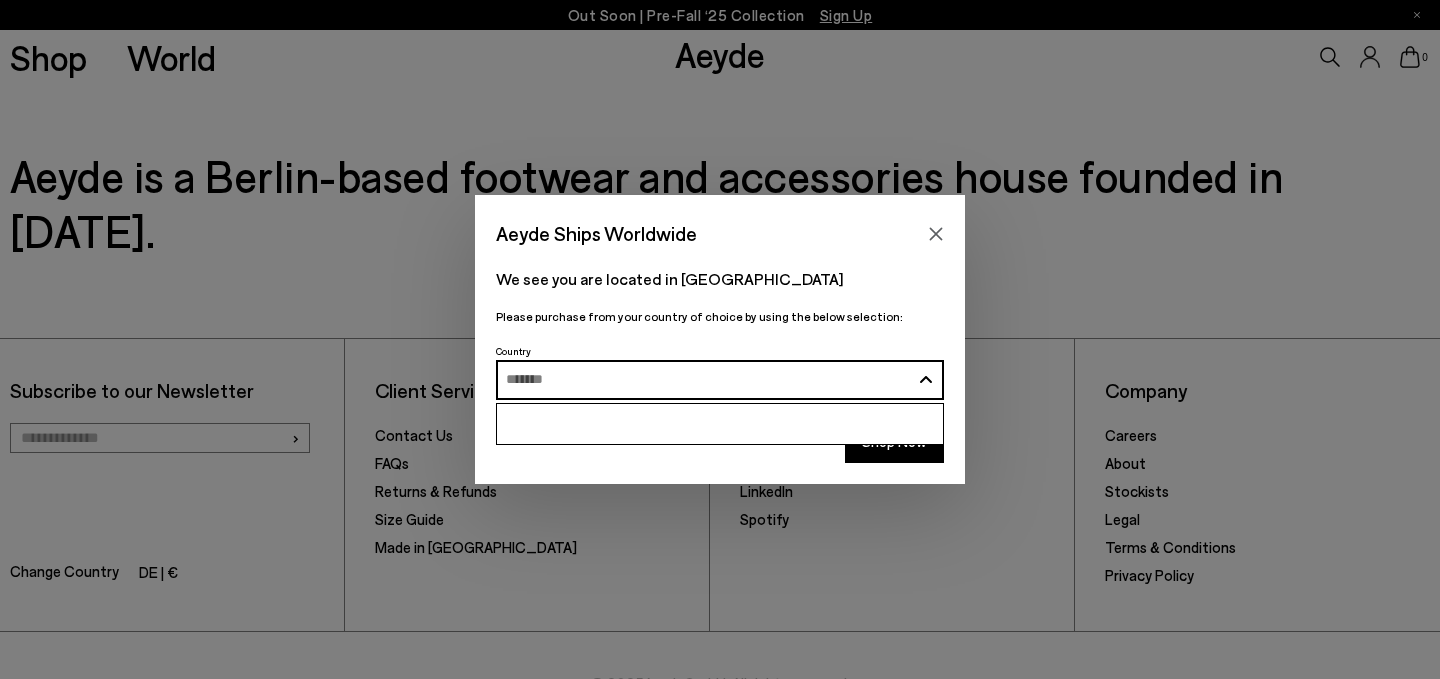 click on "[GEOGRAPHIC_DATA] / [GEOGRAPHIC_DATA] (EUR)" at bounding box center (0, 0) 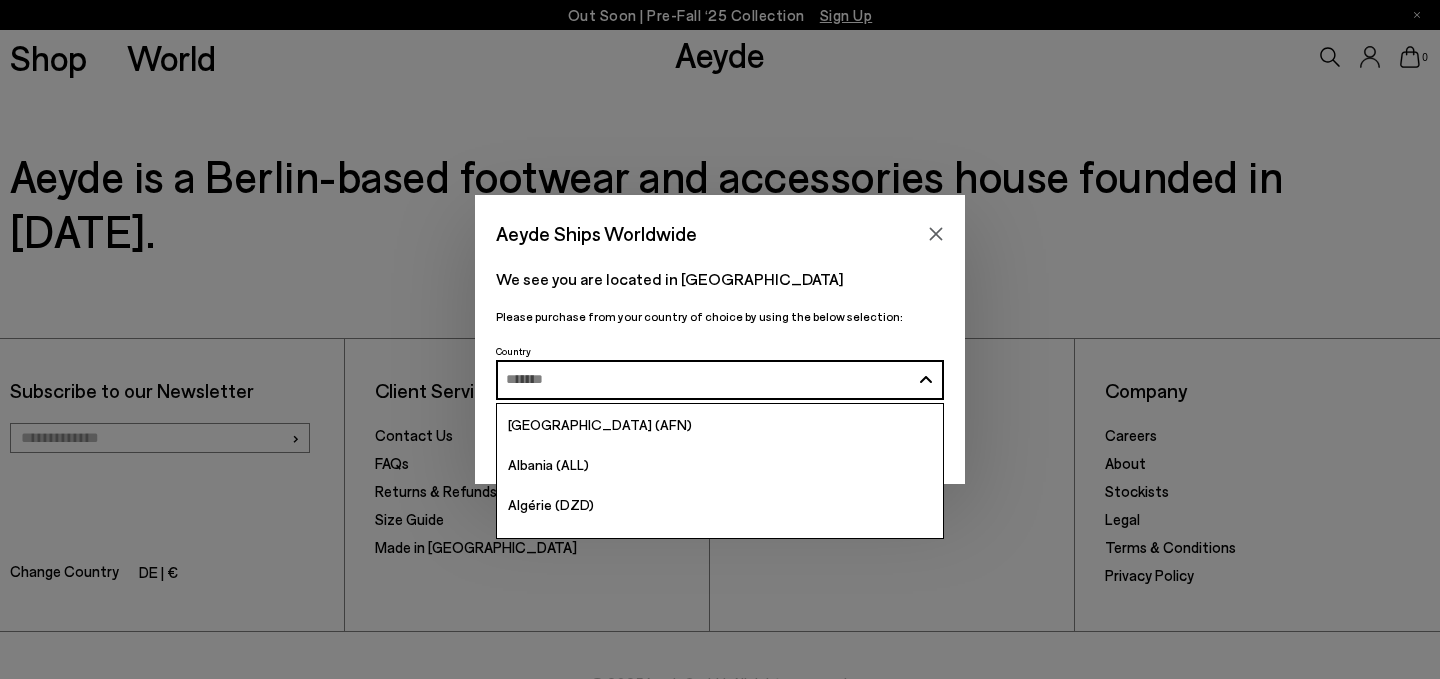 click at bounding box center [708, 379] 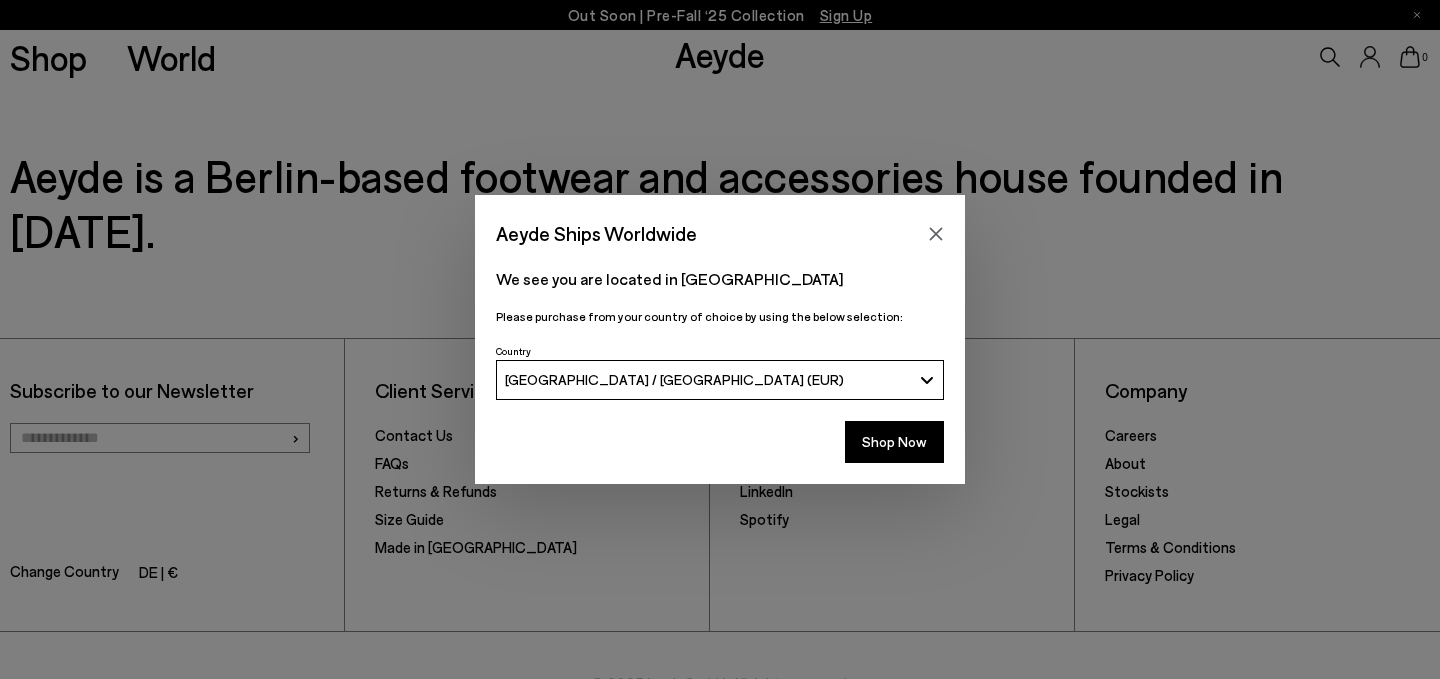 click on "[GEOGRAPHIC_DATA] / [GEOGRAPHIC_DATA] (EUR)" at bounding box center (674, 379) 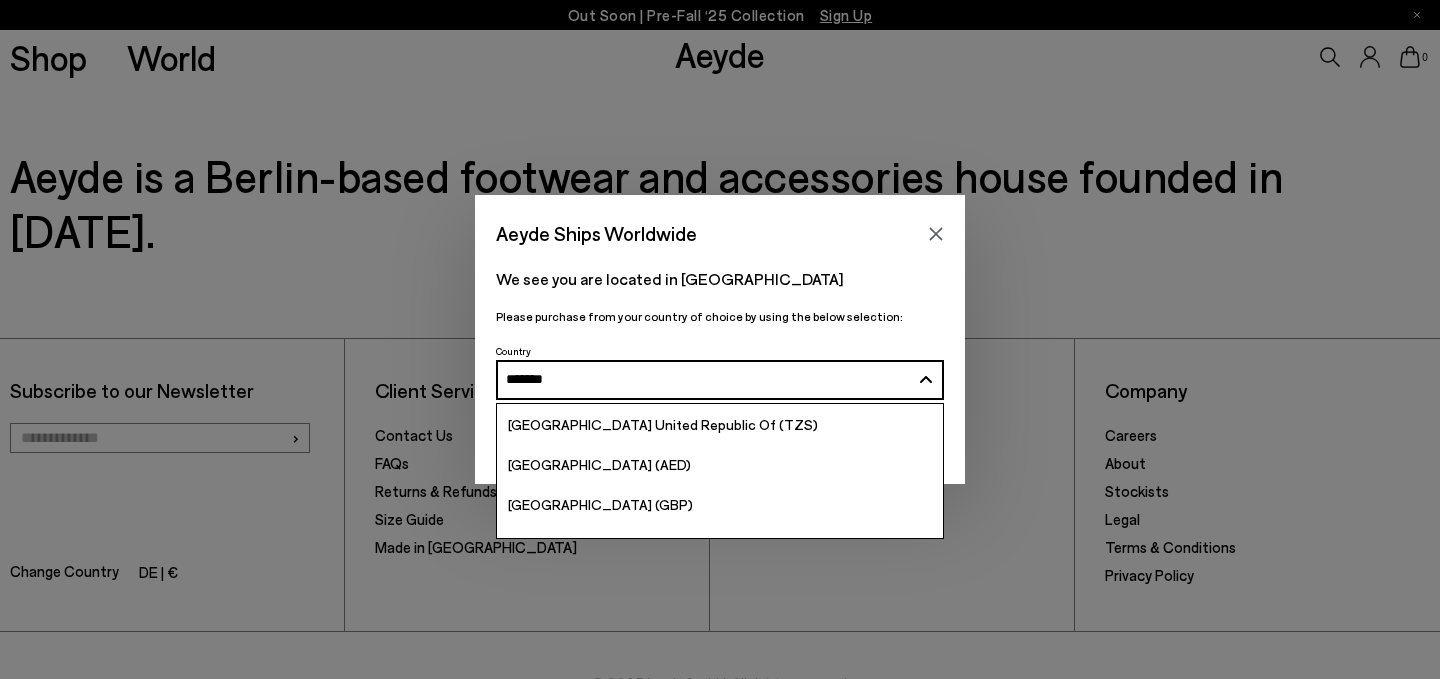 click on "Deutschland / Germany (EUR)
******" at bounding box center [720, 380] 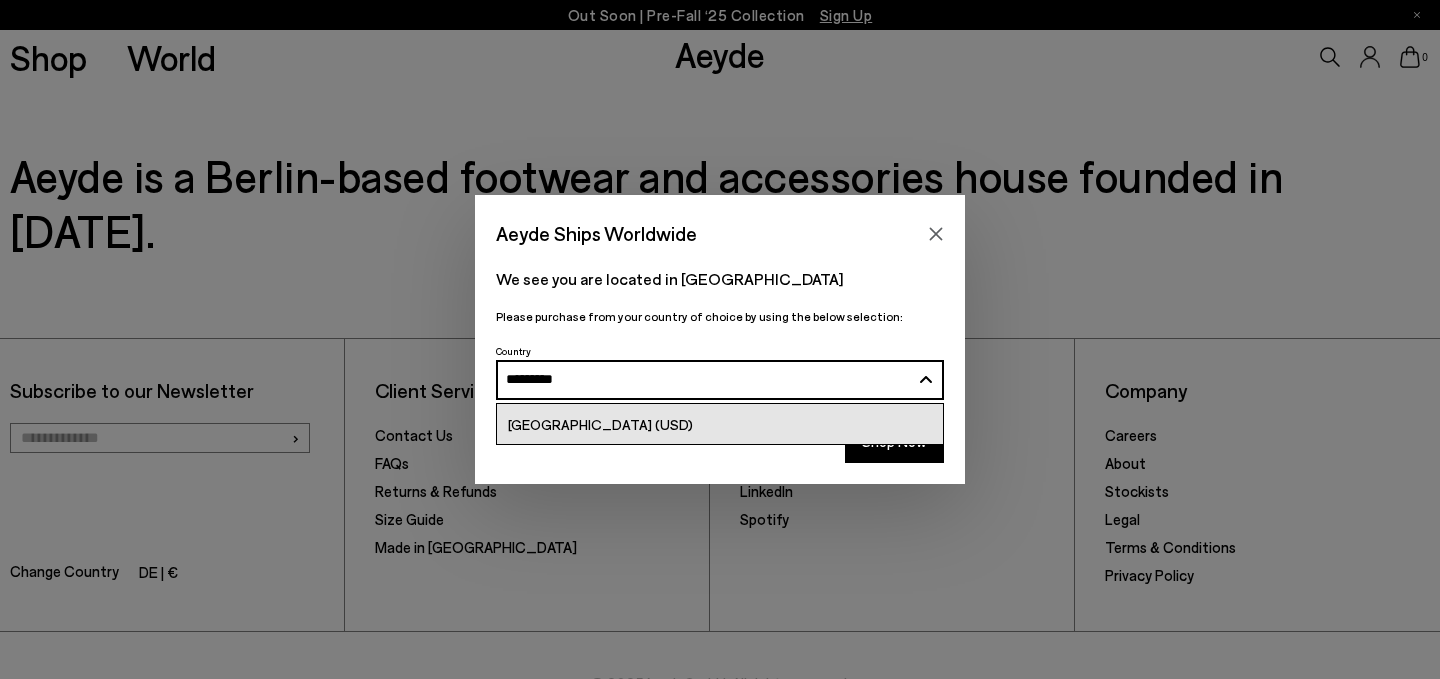 type on "*********" 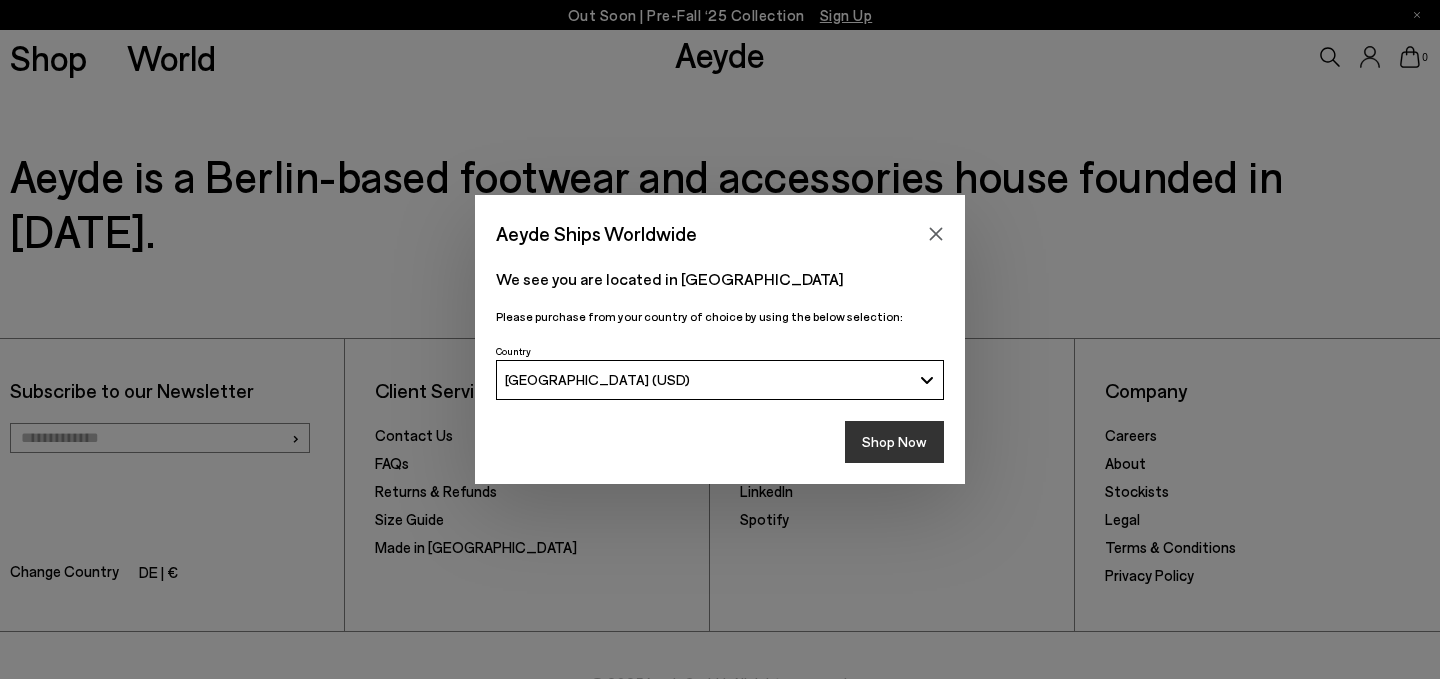 click on "Shop Now" at bounding box center [894, 442] 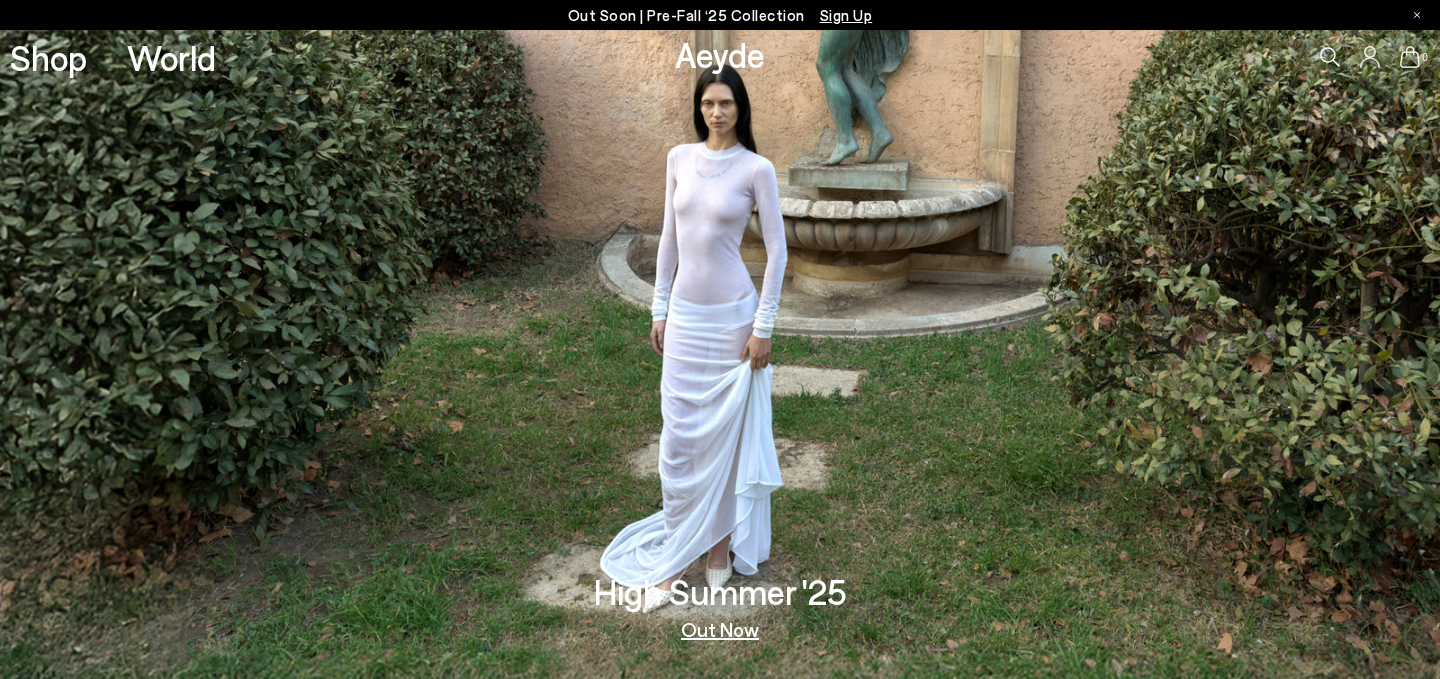 scroll, scrollTop: 0, scrollLeft: 0, axis: both 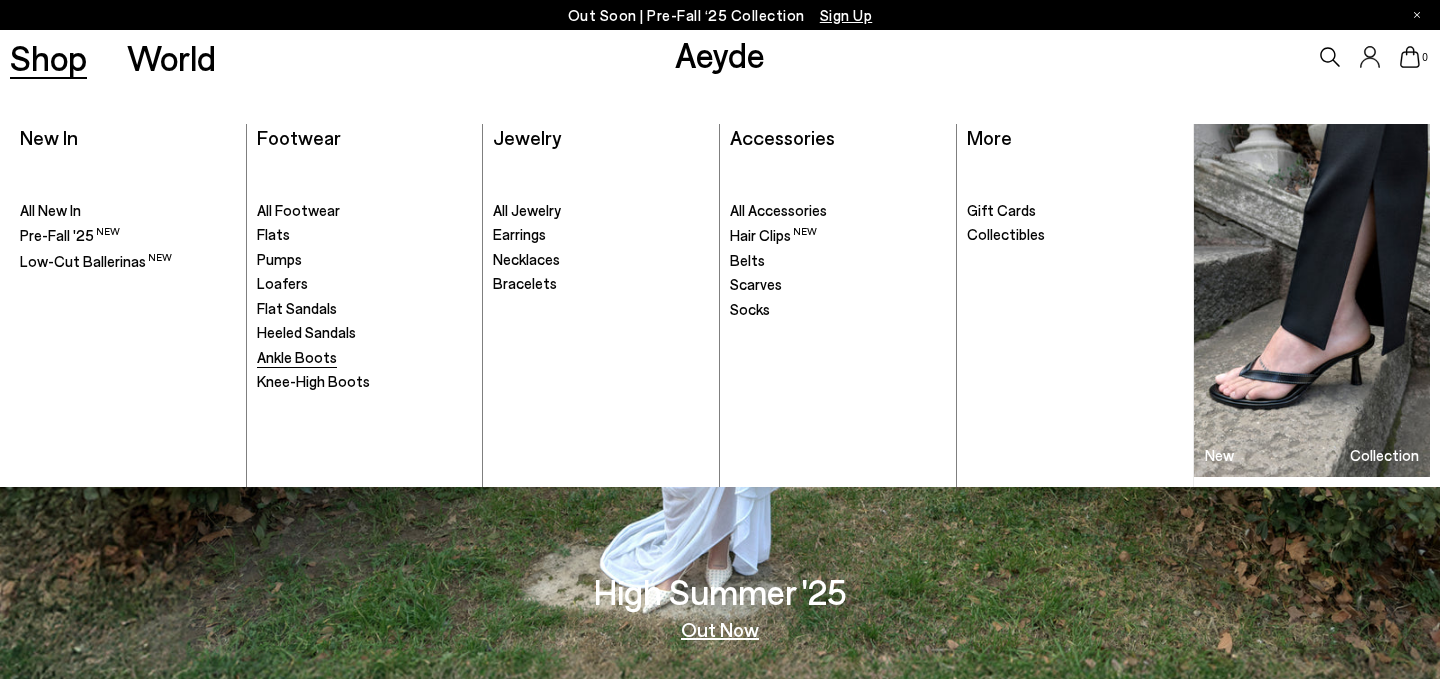click on "Ankle Boots" at bounding box center (297, 357) 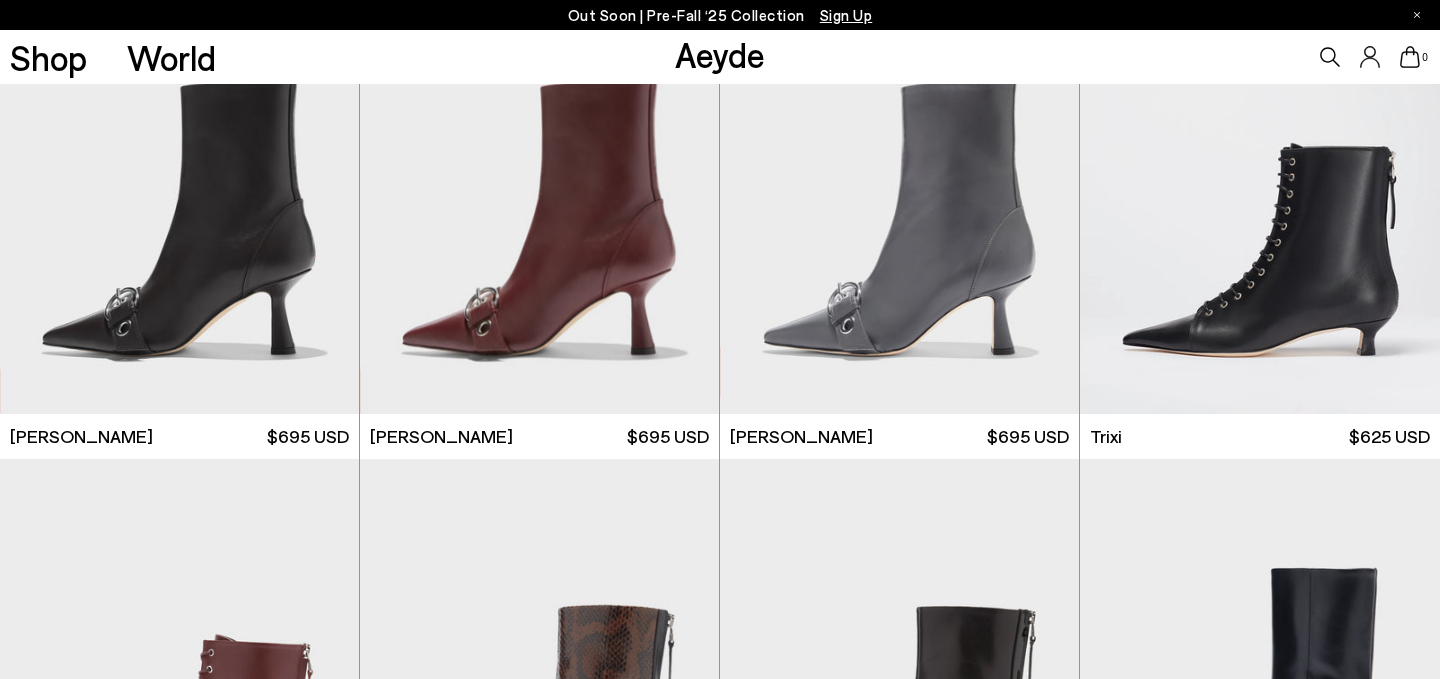 scroll, scrollTop: 148, scrollLeft: 0, axis: vertical 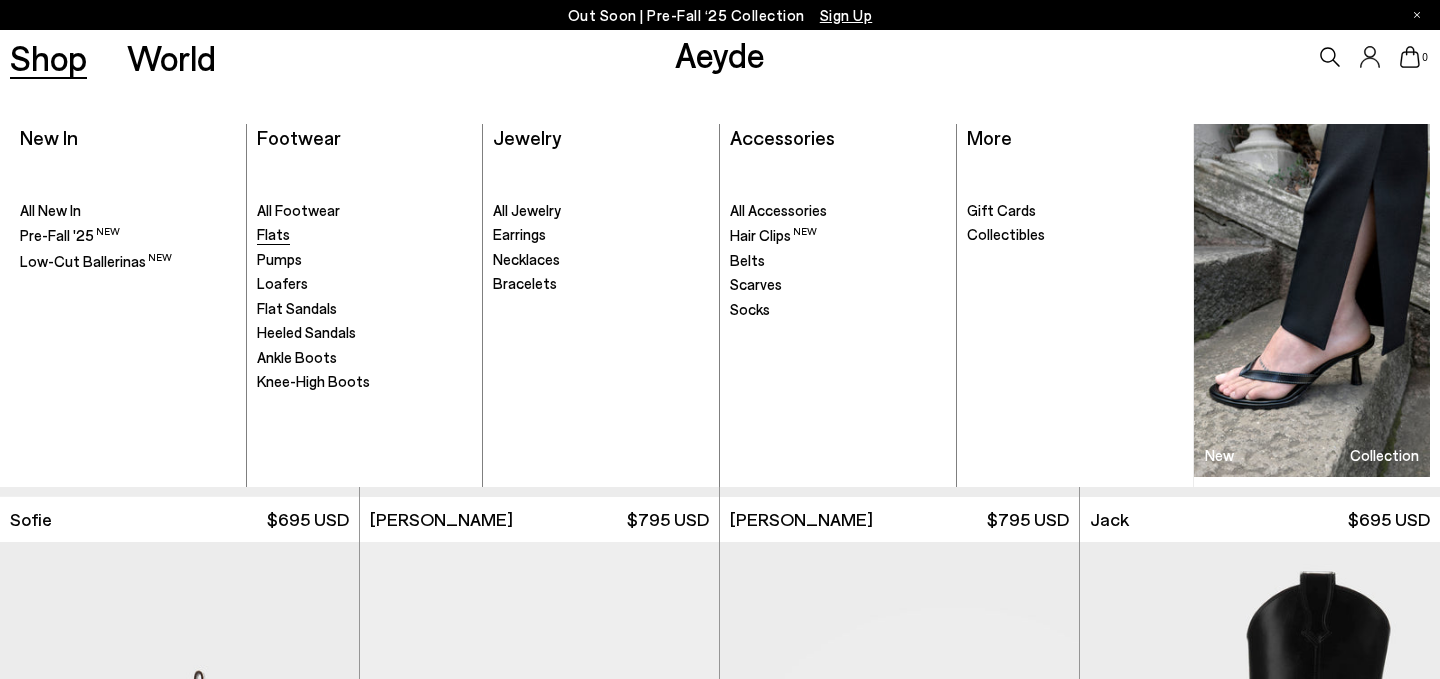 click on "Flats" at bounding box center (365, 235) 